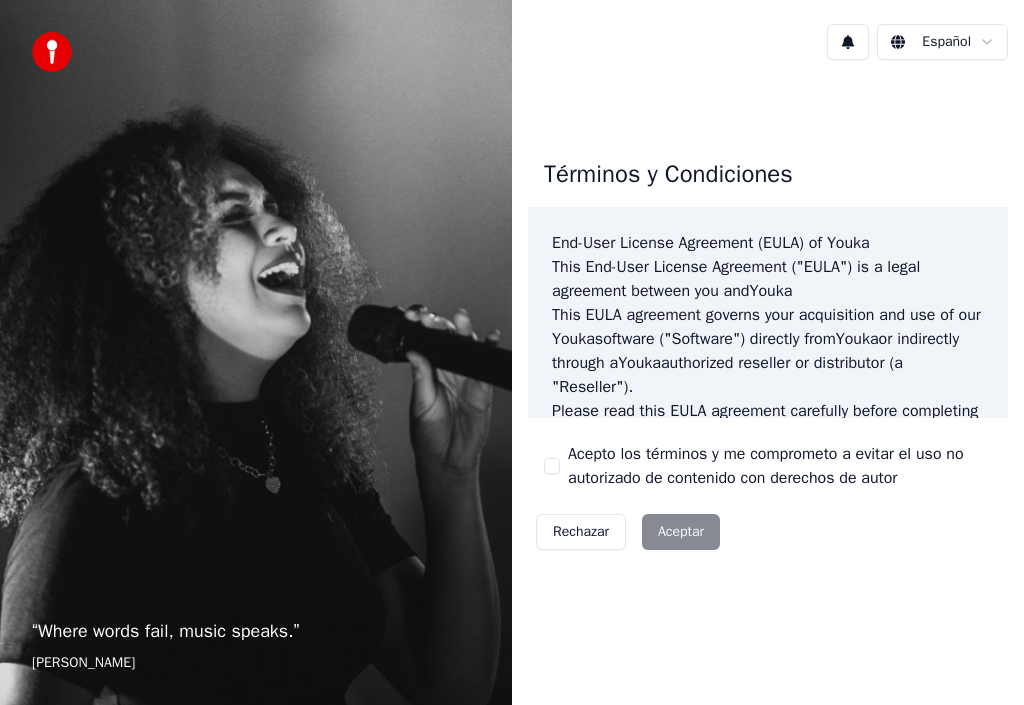 scroll, scrollTop: 0, scrollLeft: 0, axis: both 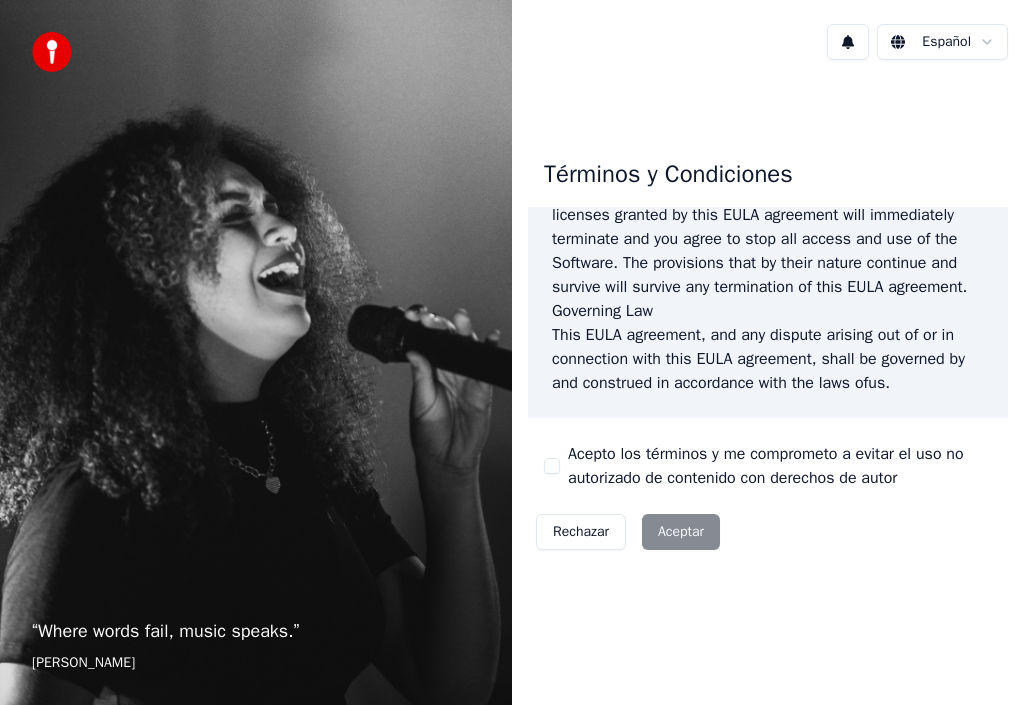 click on "Rechazar Aceptar" at bounding box center [628, 532] 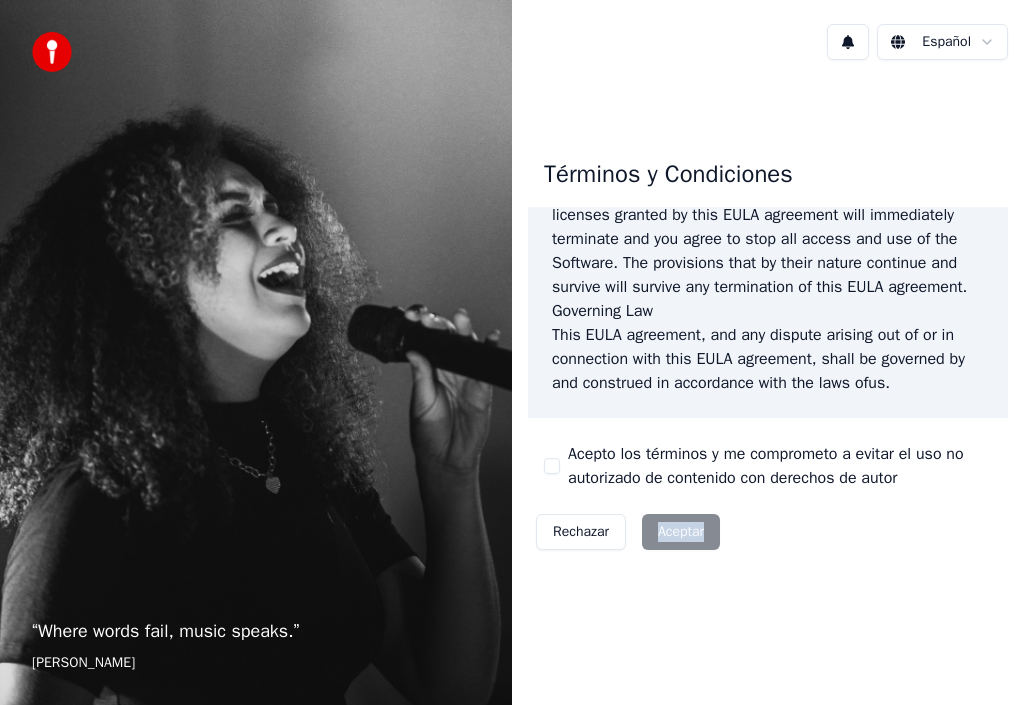 click on "Rechazar Aceptar" at bounding box center (628, 532) 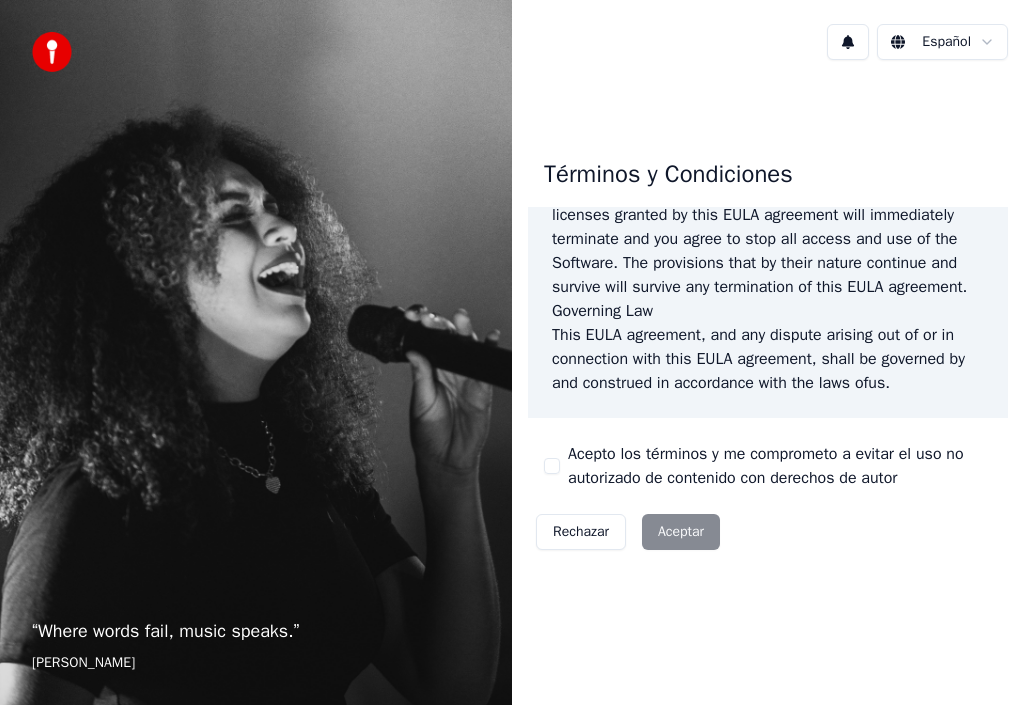 click on "Rechazar" at bounding box center (581, 532) 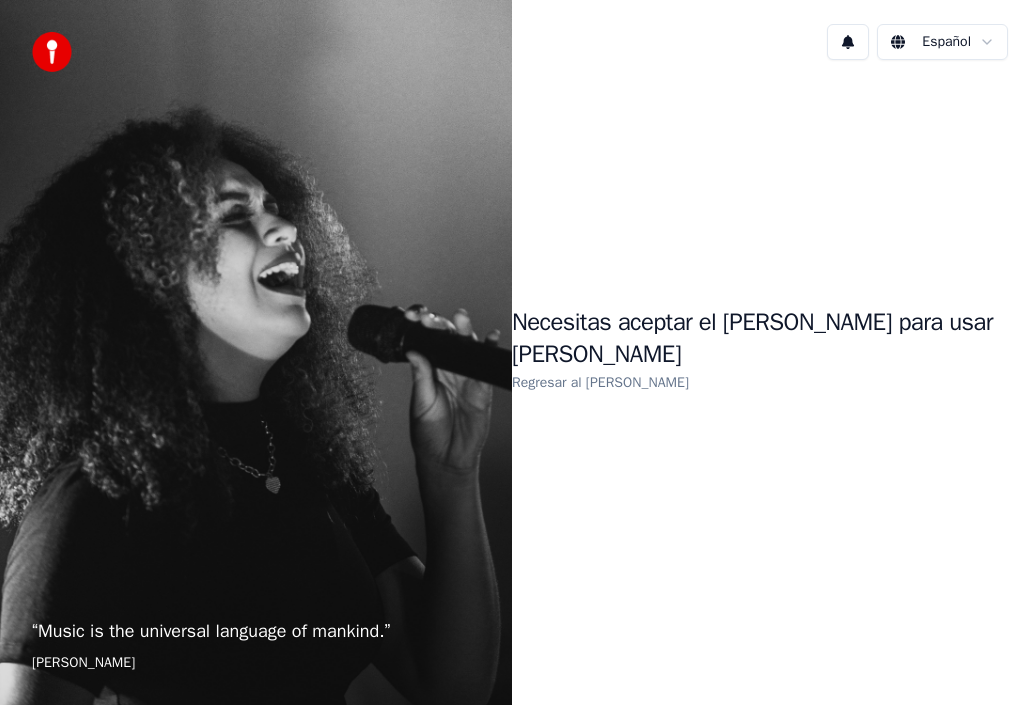 click on "Necesitas aceptar el EULA para usar Youka" at bounding box center [768, 339] 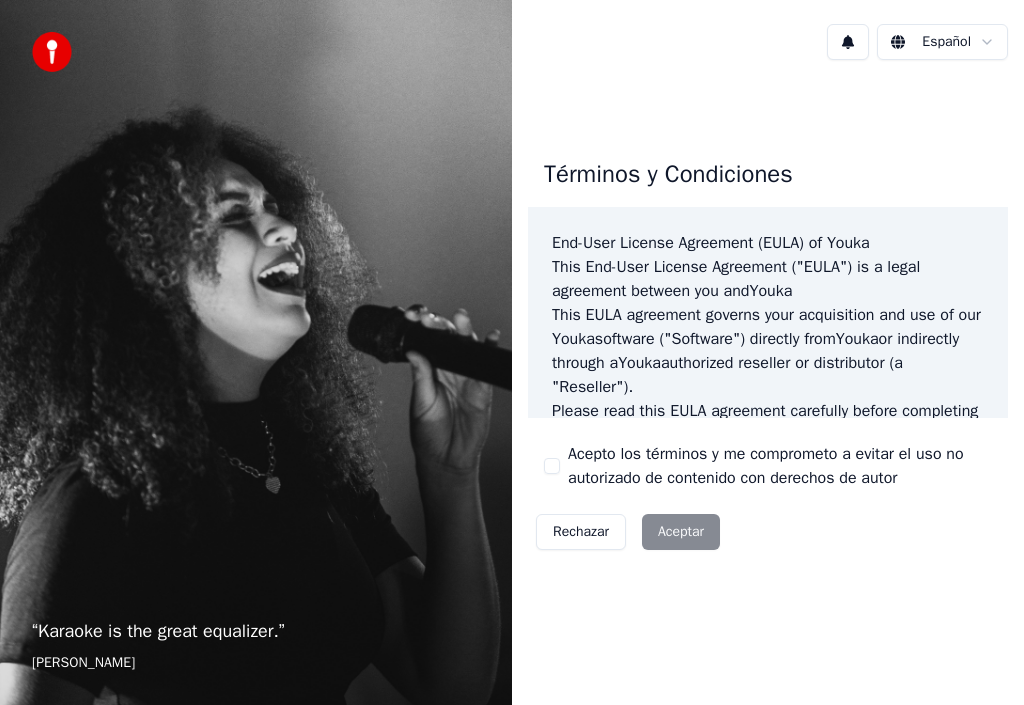 click on "Rechazar Aceptar" at bounding box center (628, 532) 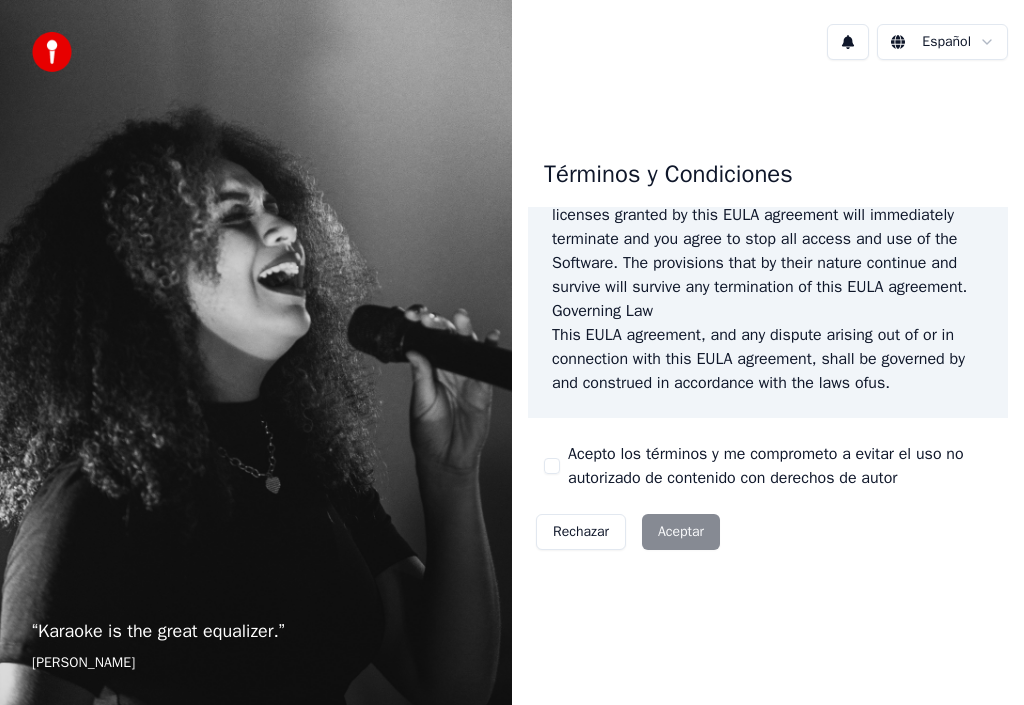 scroll, scrollTop: 1804, scrollLeft: 0, axis: vertical 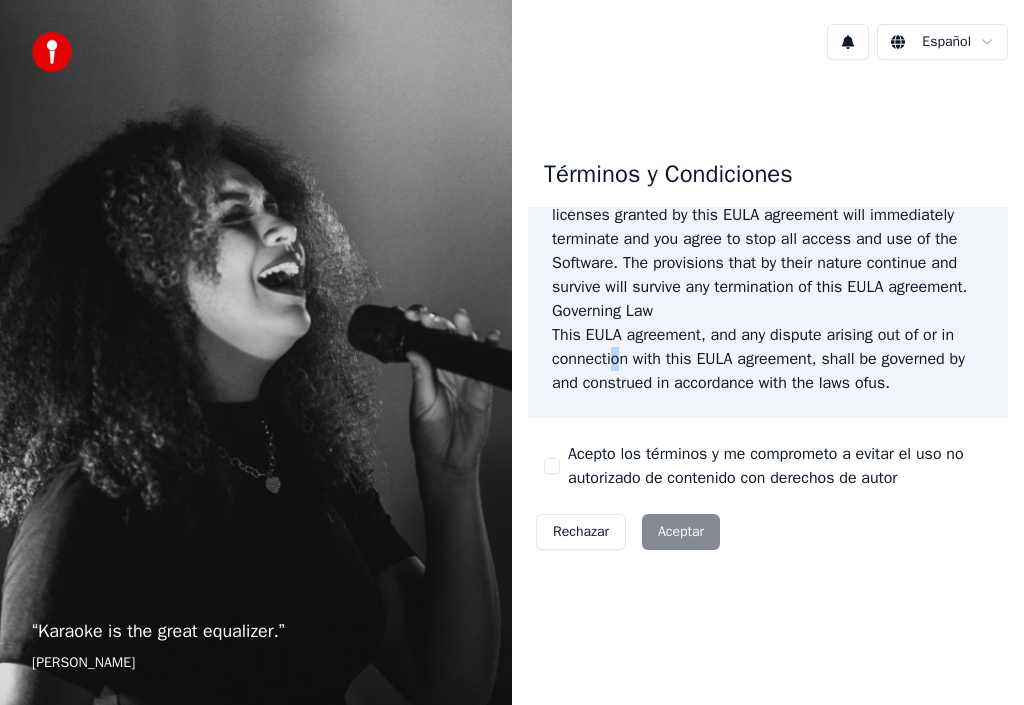 click on "This EULA agreement, and any dispute arising out of or in connection with this EULA agreement, shall be governed by and construed in accordance with the laws of  us ." at bounding box center (768, 359) 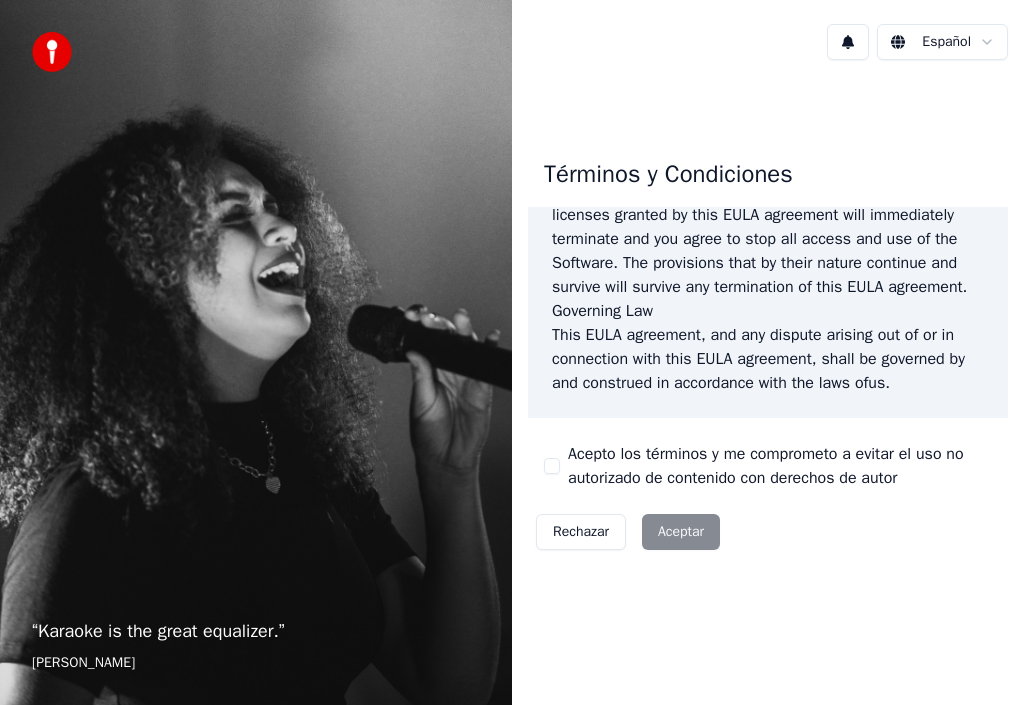 click on "Rechazar Aceptar" at bounding box center [628, 532] 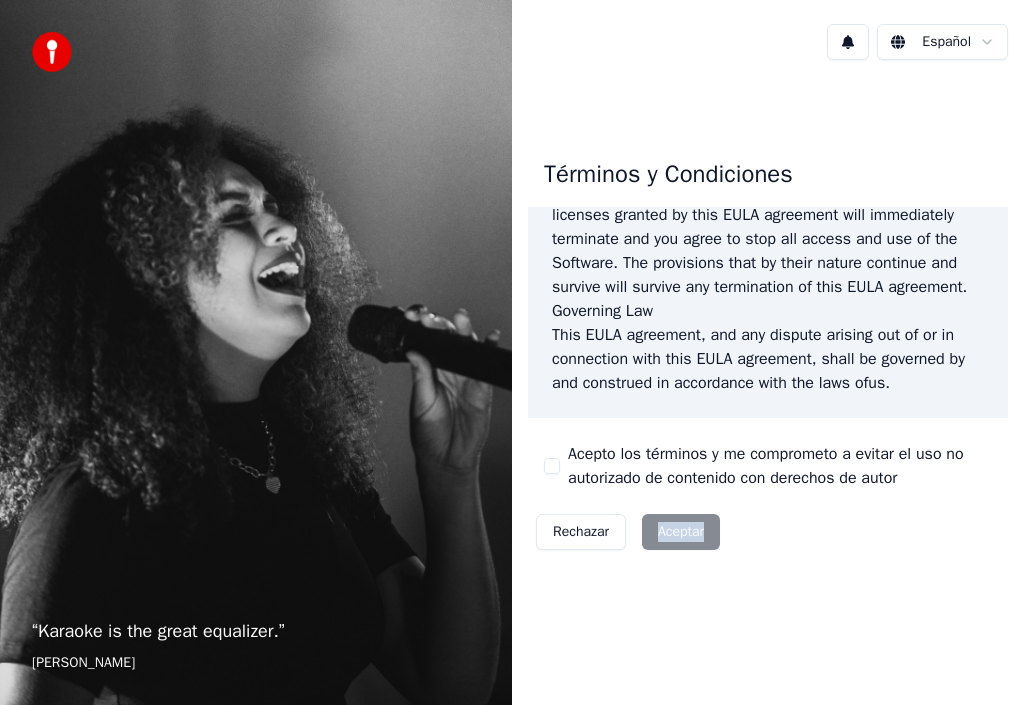 click on "Rechazar Aceptar" at bounding box center (628, 532) 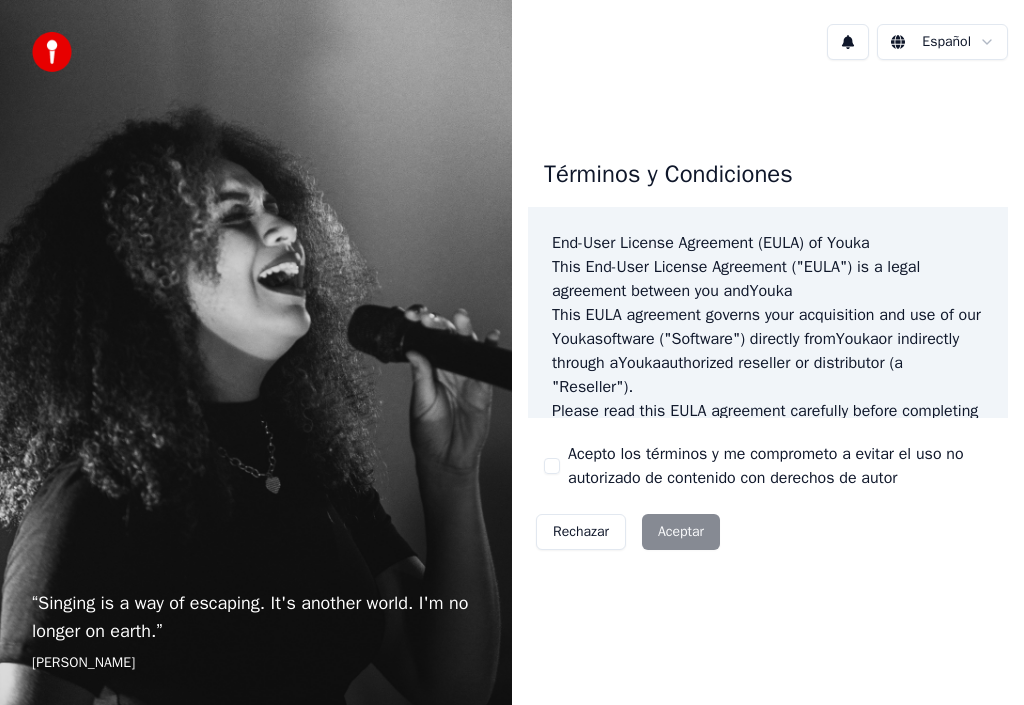 scroll, scrollTop: 0, scrollLeft: 0, axis: both 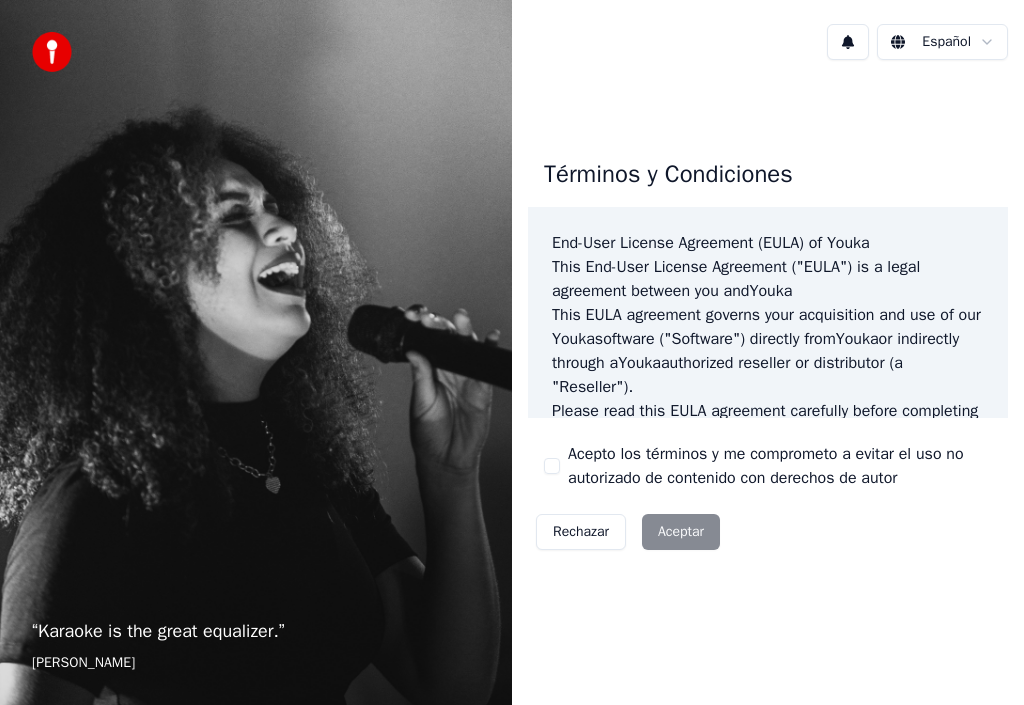 click on "Rechazar Aceptar" at bounding box center [628, 532] 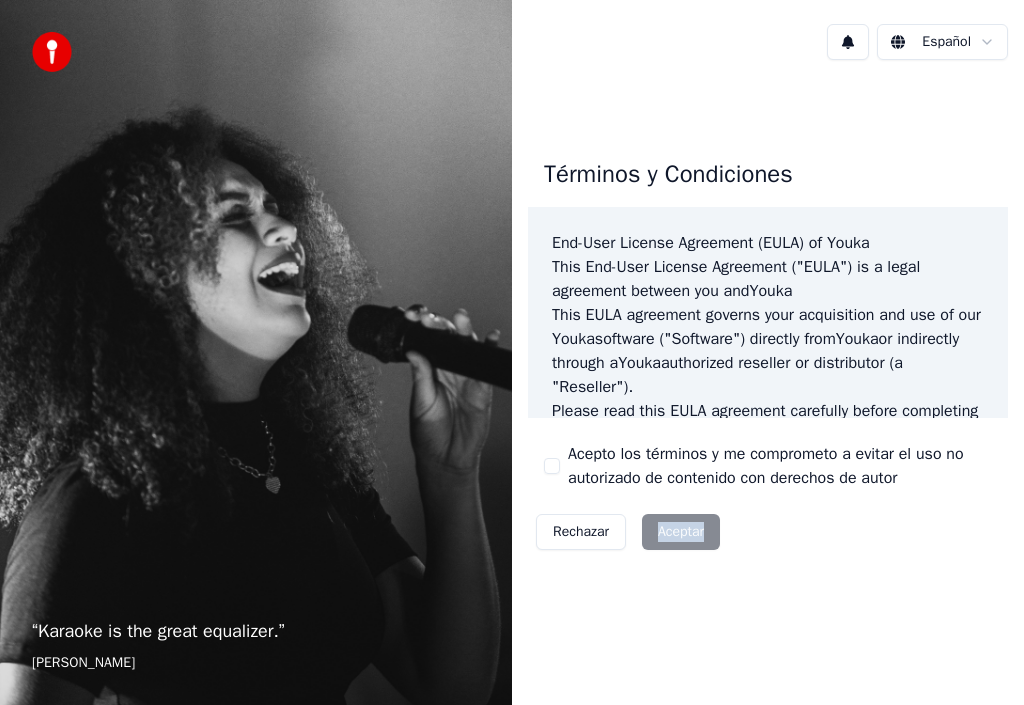 click on "Rechazar Aceptar" at bounding box center (628, 532) 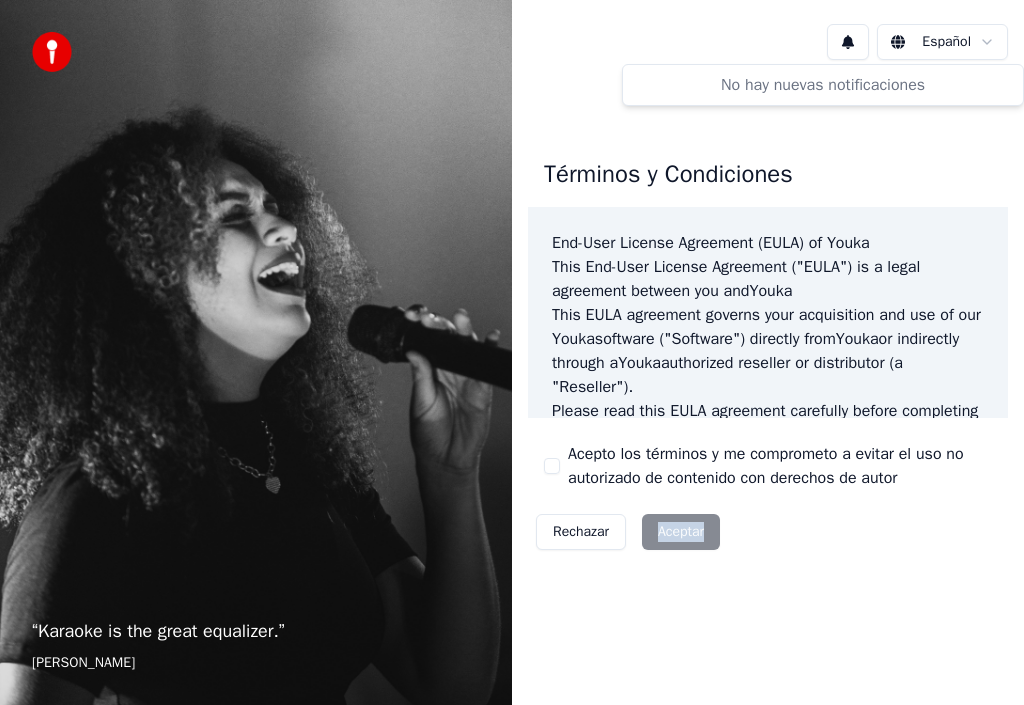 click on "Español" at bounding box center [768, 42] 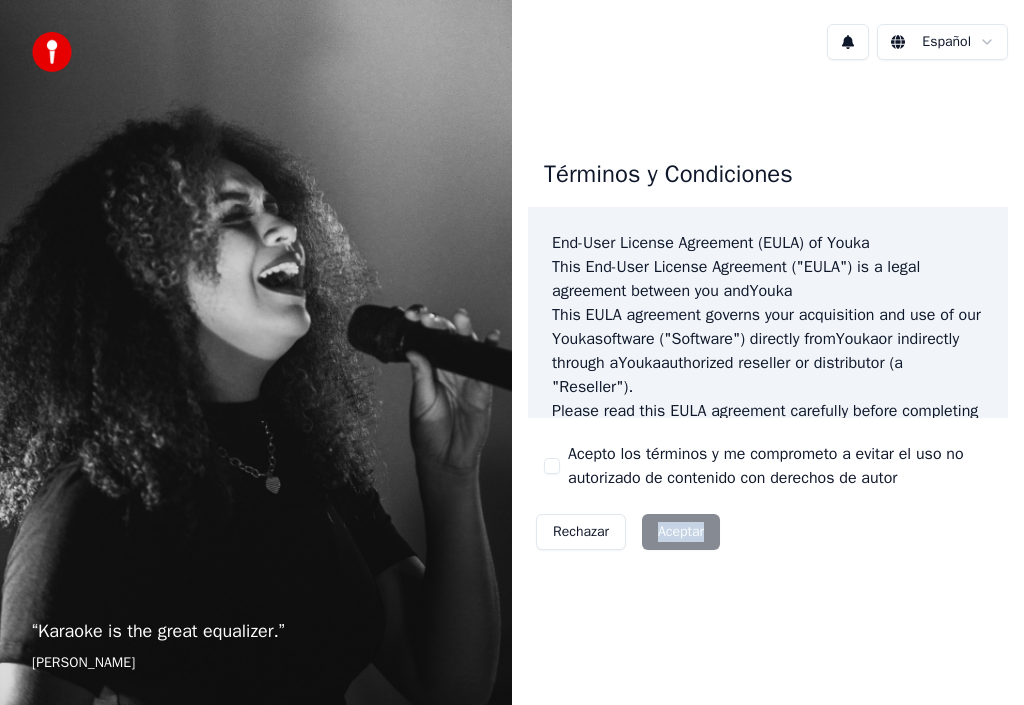 click on "Rechazar Aceptar" at bounding box center [628, 532] 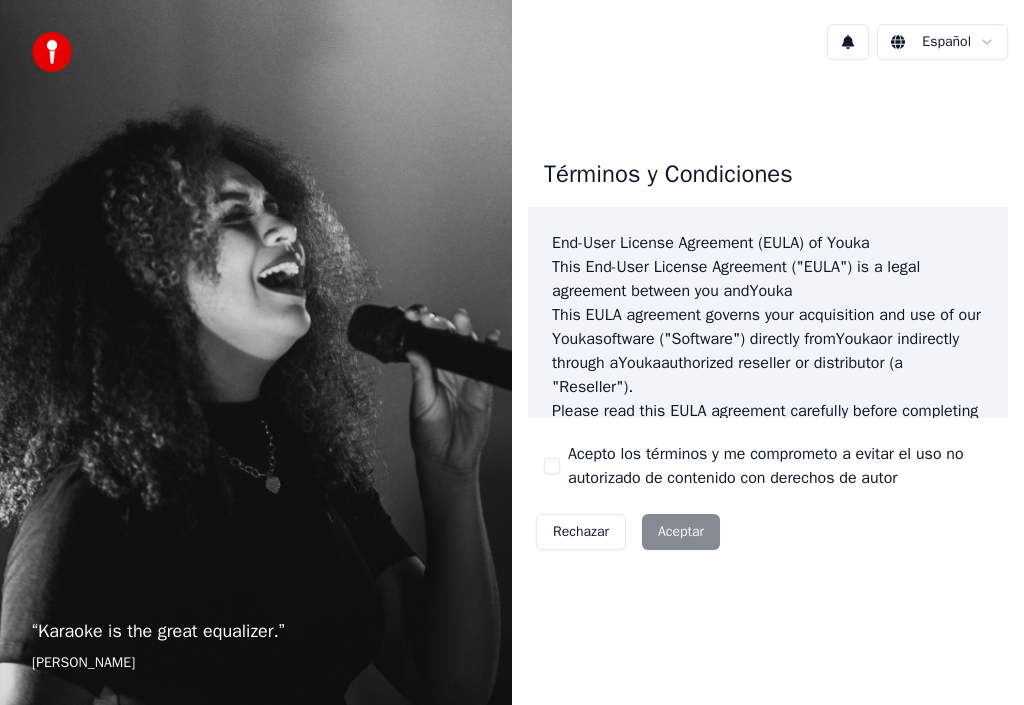 click on "Aisha Tyler" at bounding box center [256, 663] 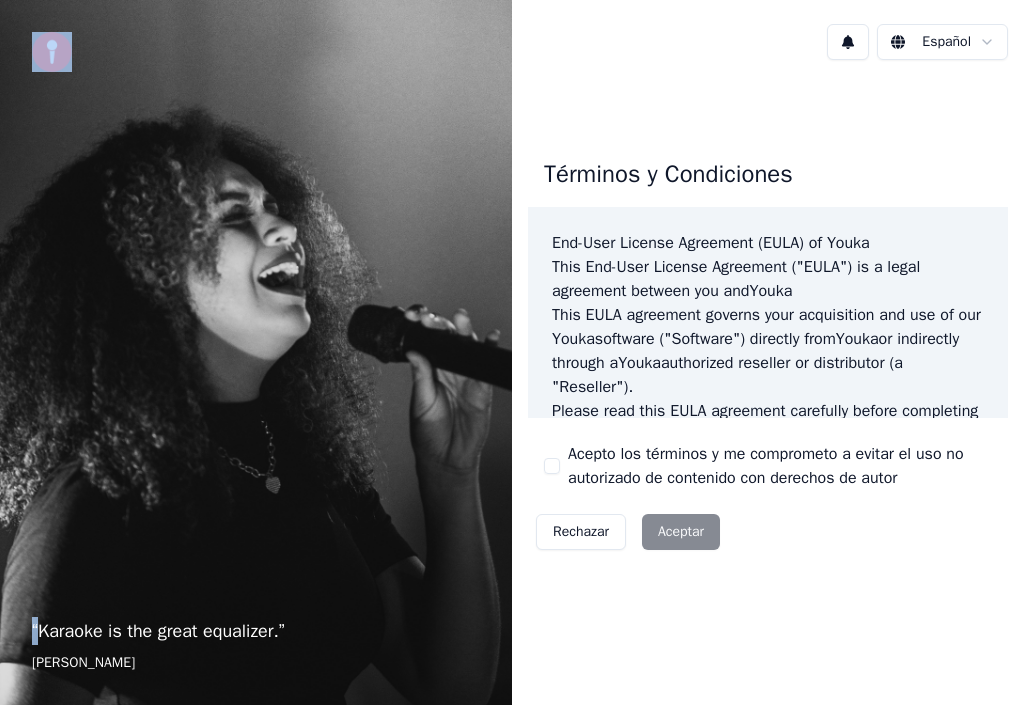 drag, startPoint x: 203, startPoint y: 324, endPoint x: 25, endPoint y: 80, distance: 302.0265 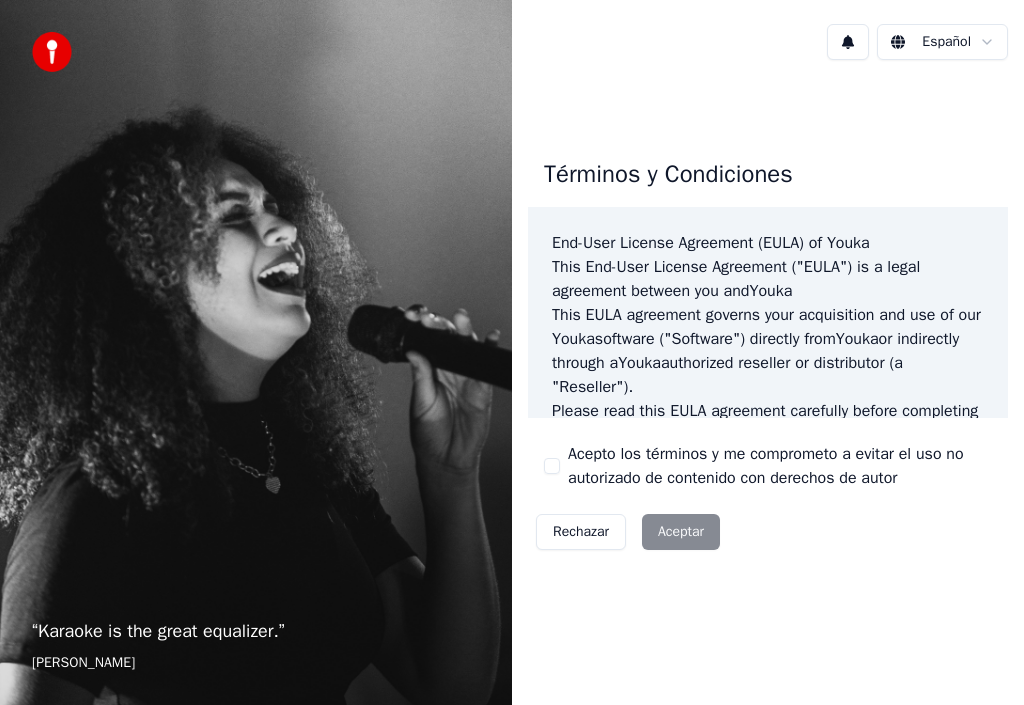 click on "“ Karaoke is the great equalizer. ” Aisha Tyler" at bounding box center [256, 352] 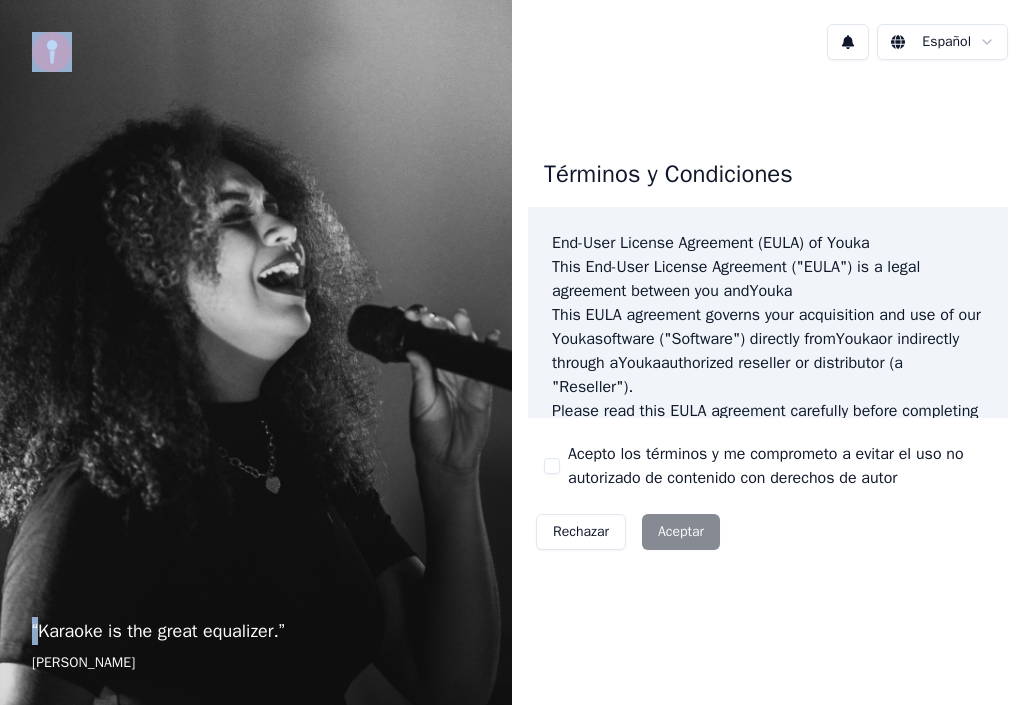 click on "“ Karaoke is the great equalizer. ” Aisha Tyler" at bounding box center (256, 352) 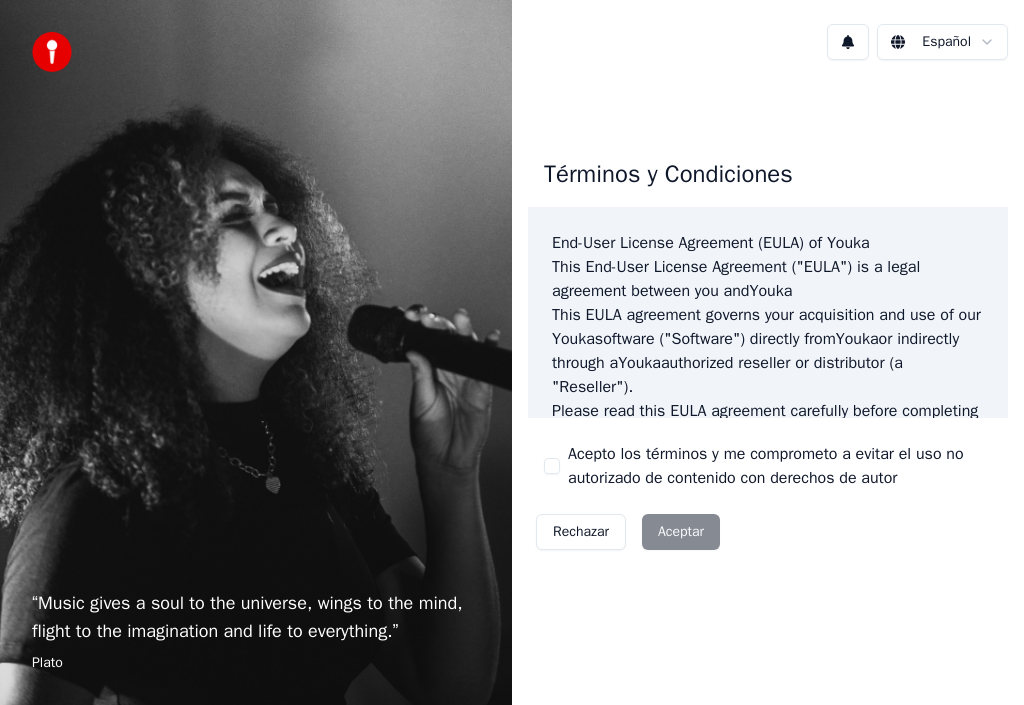 scroll, scrollTop: 0, scrollLeft: 0, axis: both 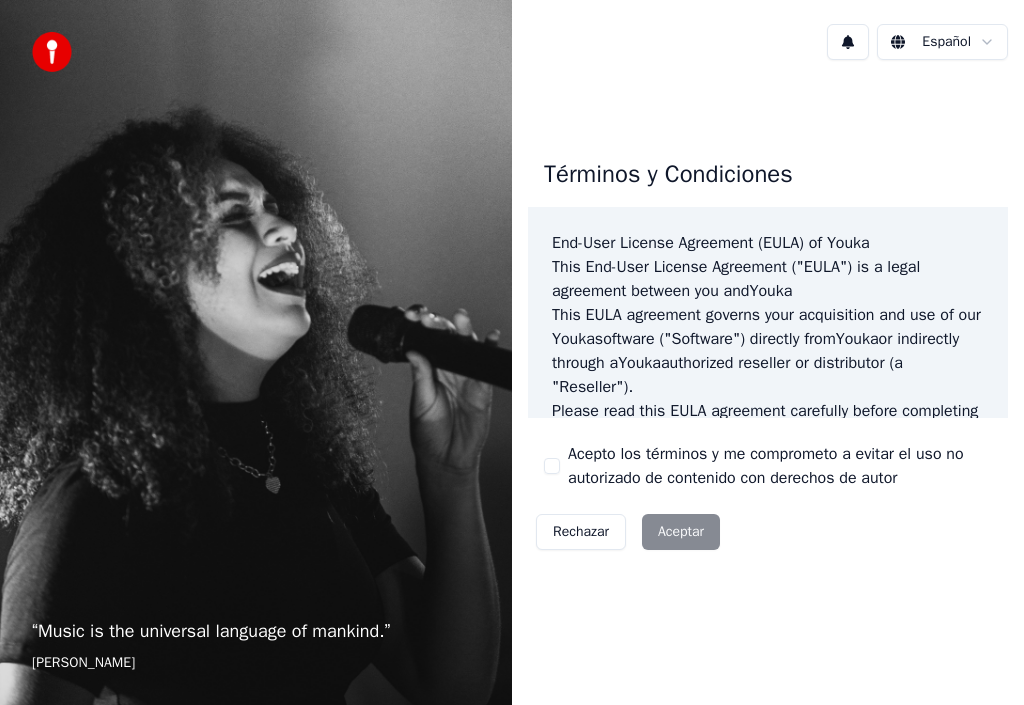 click on "Rechazar Aceptar" at bounding box center (628, 532) 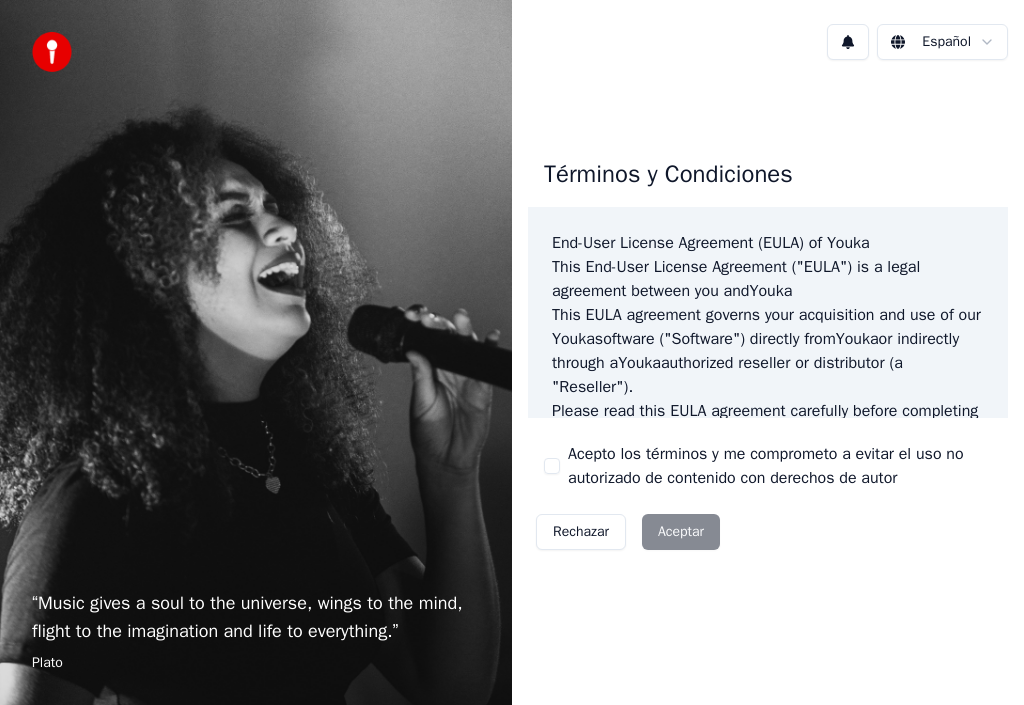 scroll, scrollTop: 0, scrollLeft: 0, axis: both 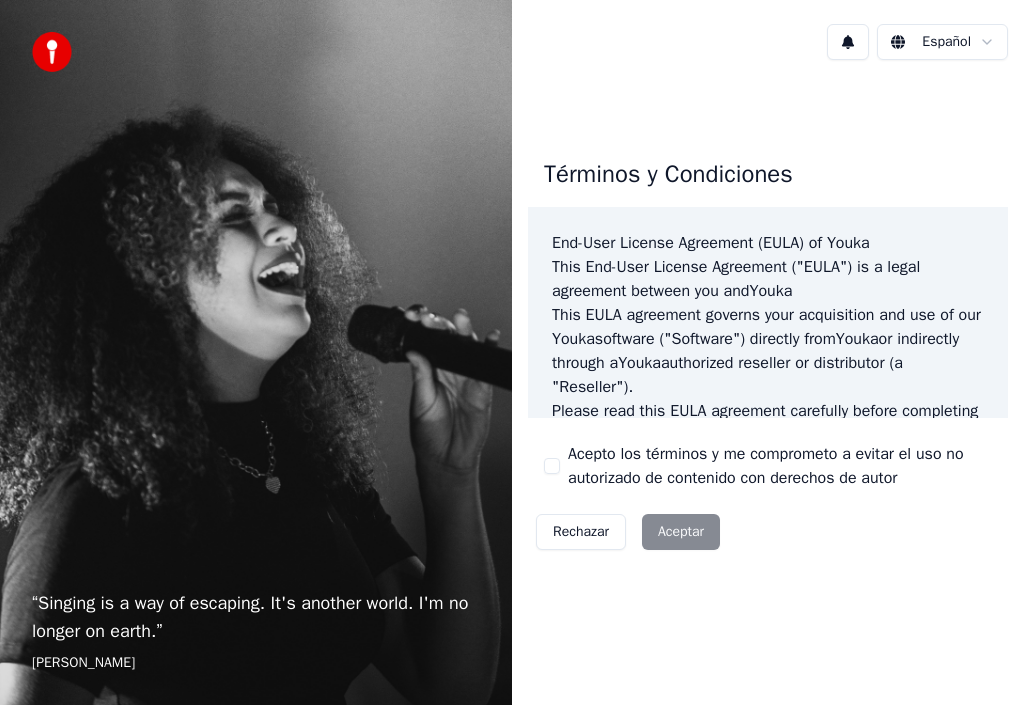 click on "“ Singing is a way of escaping. It's another world. I'm no longer on earth. ” [PERSON_NAME] Español Términos y Condiciones End-User License Agreement ([PERSON_NAME]) of   Youka This End-User License Agreement ("[PERSON_NAME]") is a legal agreement between you and  Youka This [PERSON_NAME] agreement governs your acquisition and use of our   Youka  software ("Software") directly from  Youka  or indirectly through a  Youka  authorized reseller or distributor (a "Reseller"). Please read this [PERSON_NAME] agreement carefully before completing the installation process and using the   Youka  software. It provides a license to use the  Youka  software and contains warranty information and liability disclaimers. If you register for a free trial of the   Youka  software, this [PERSON_NAME] agreement will also govern that trial. By clicking "accept" or installing and/or using the  Youka   software, you are confirming your acceptance of the Software and agreeing to become bound by the terms of this [PERSON_NAME] agreement.   [PERSON_NAME]   [PERSON_NAME] Template  for   [PERSON_NAME] ." at bounding box center (512, 352) 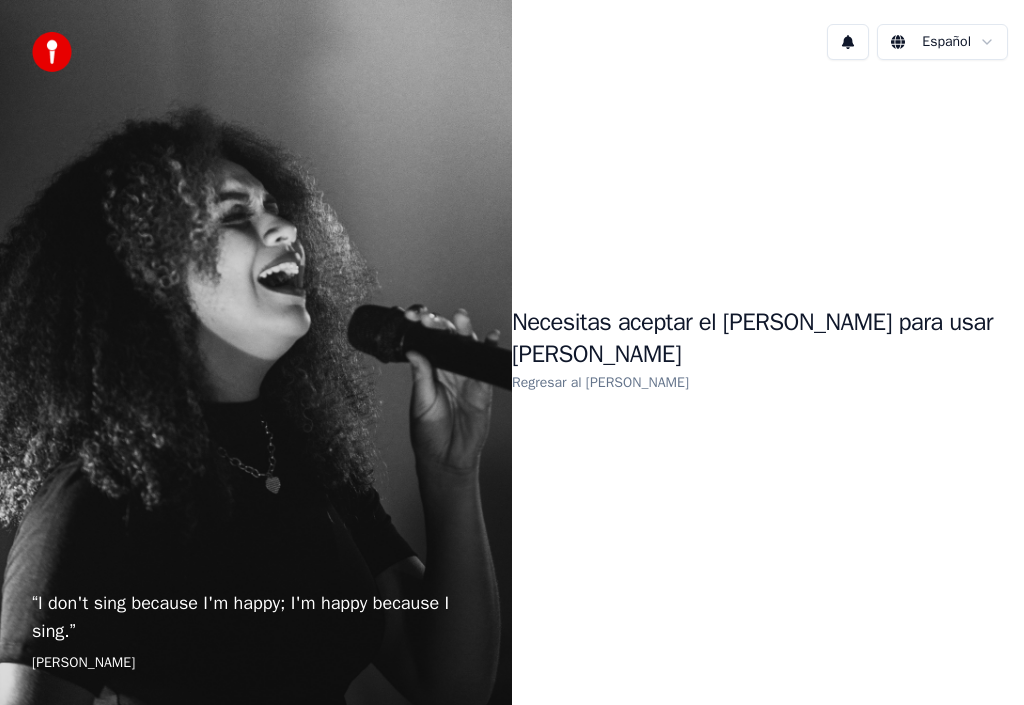 click on "[PERSON_NAME]" at bounding box center [256, 663] 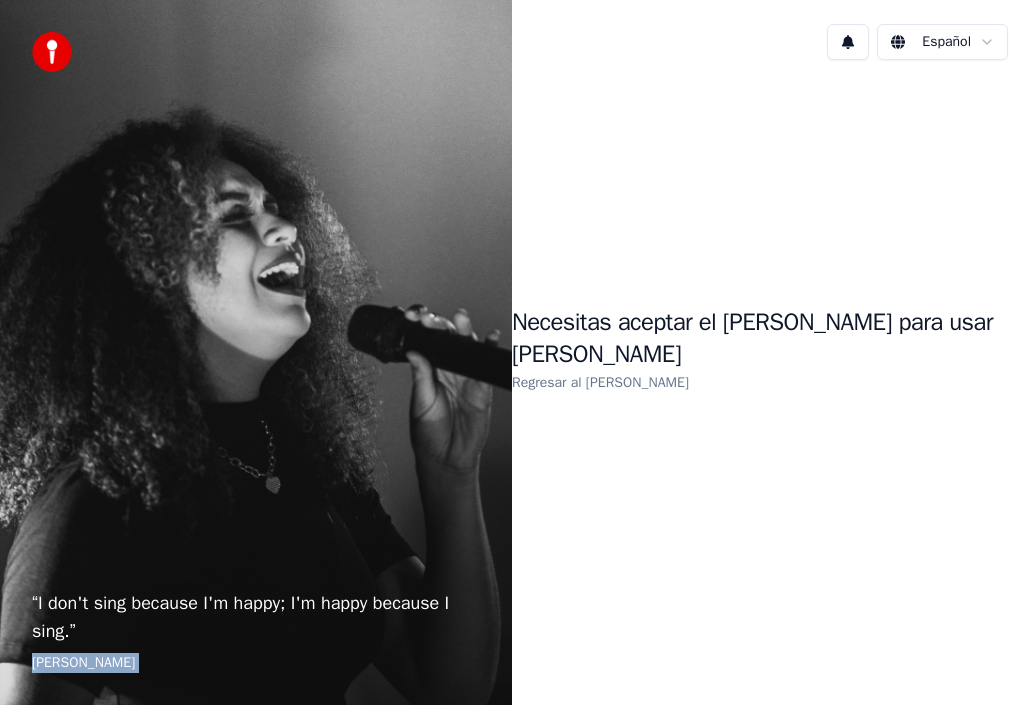 click on "[PERSON_NAME]" at bounding box center [256, 663] 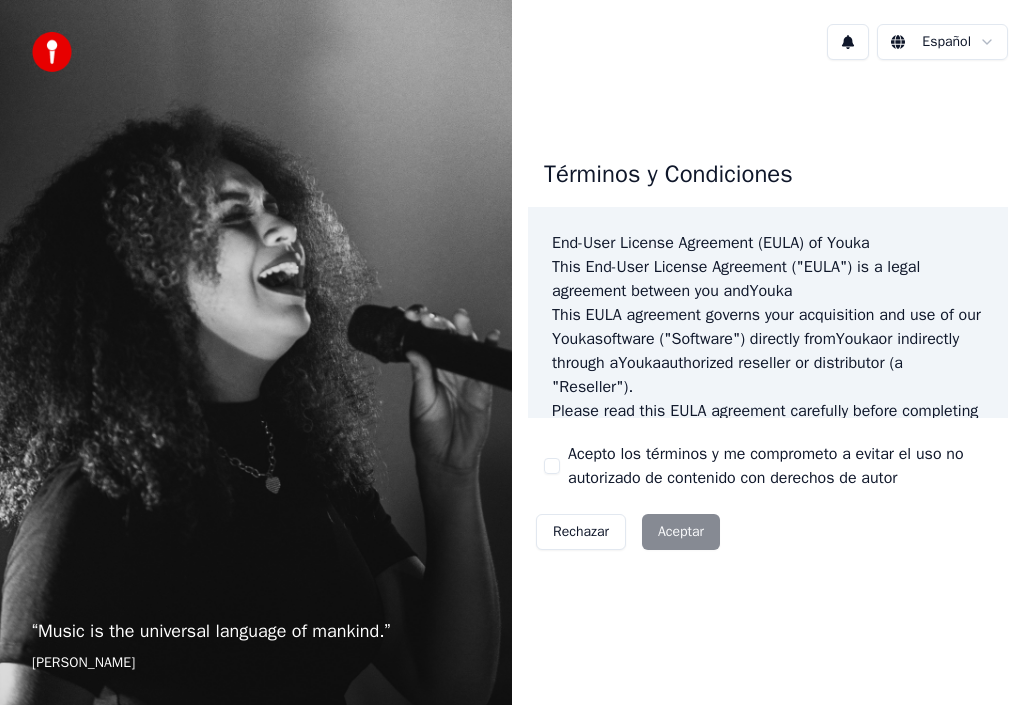 scroll, scrollTop: 0, scrollLeft: 0, axis: both 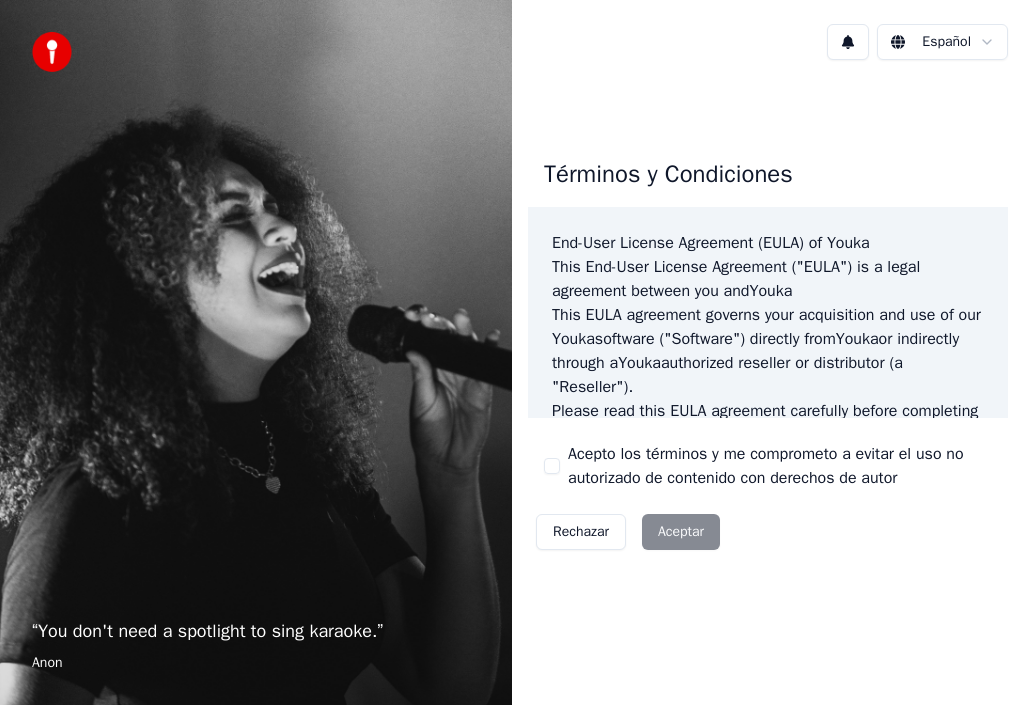 click on "Rechazar Aceptar" at bounding box center (628, 532) 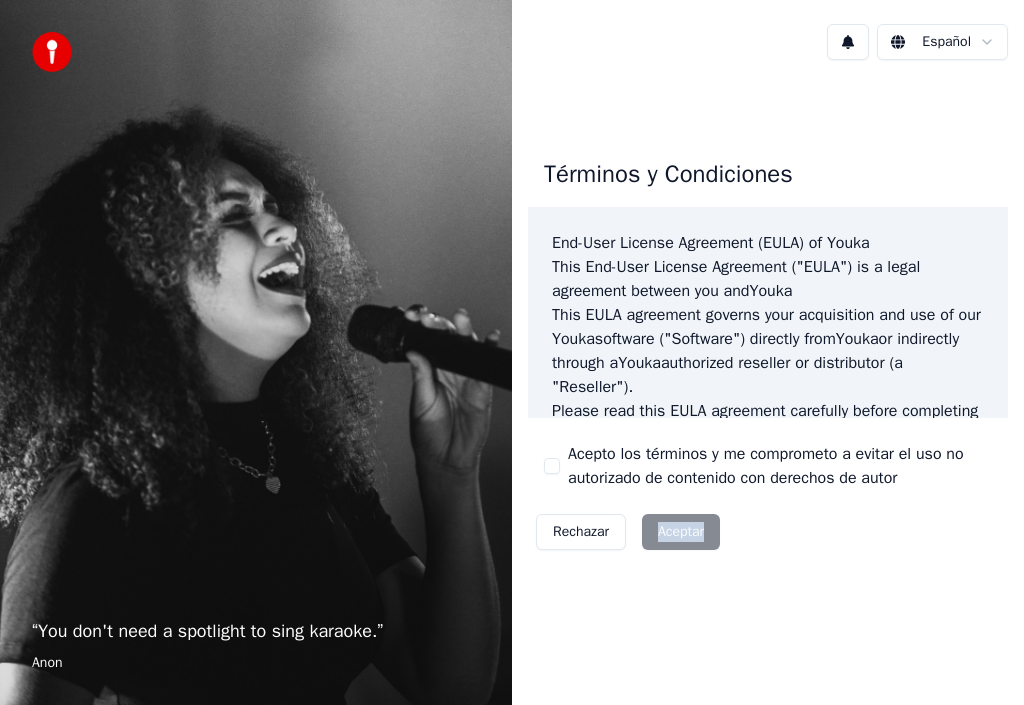 click on "Rechazar Aceptar" at bounding box center [628, 532] 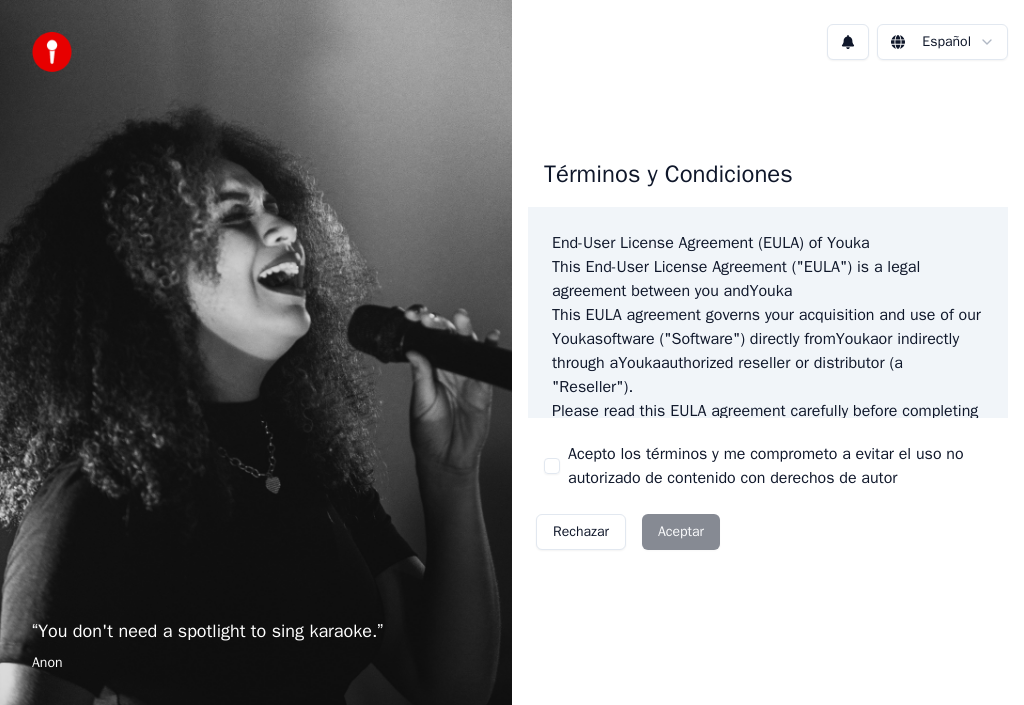 click on "“ You don't need a spotlight to sing karaoke. ”" at bounding box center [256, 631] 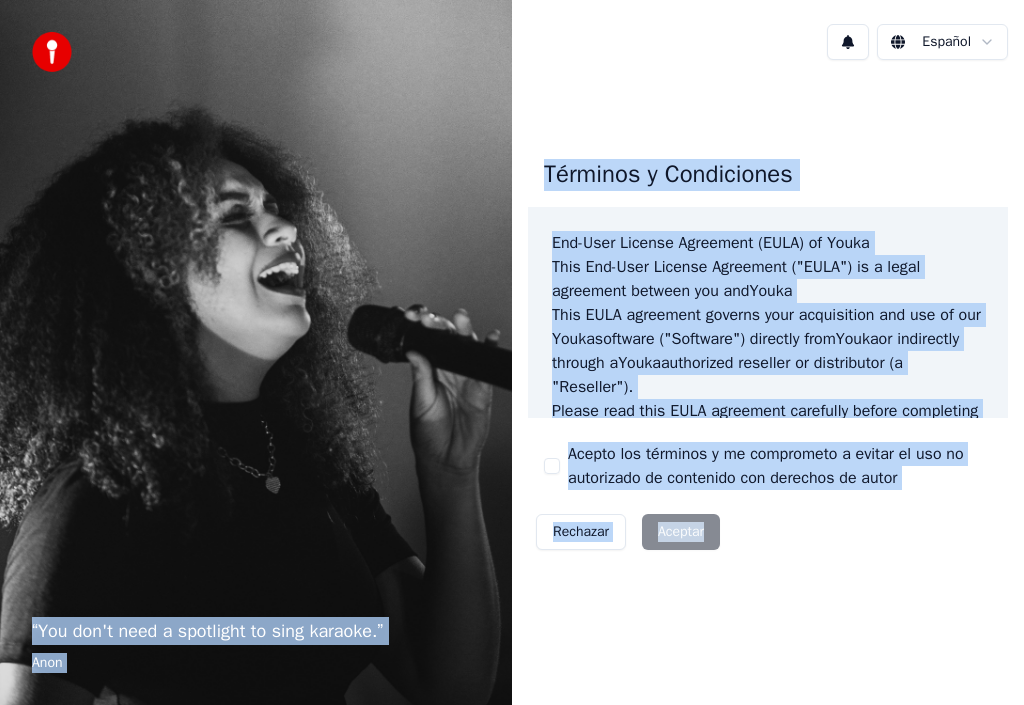 drag, startPoint x: 35, startPoint y: 627, endPoint x: 795, endPoint y: 615, distance: 760.0947 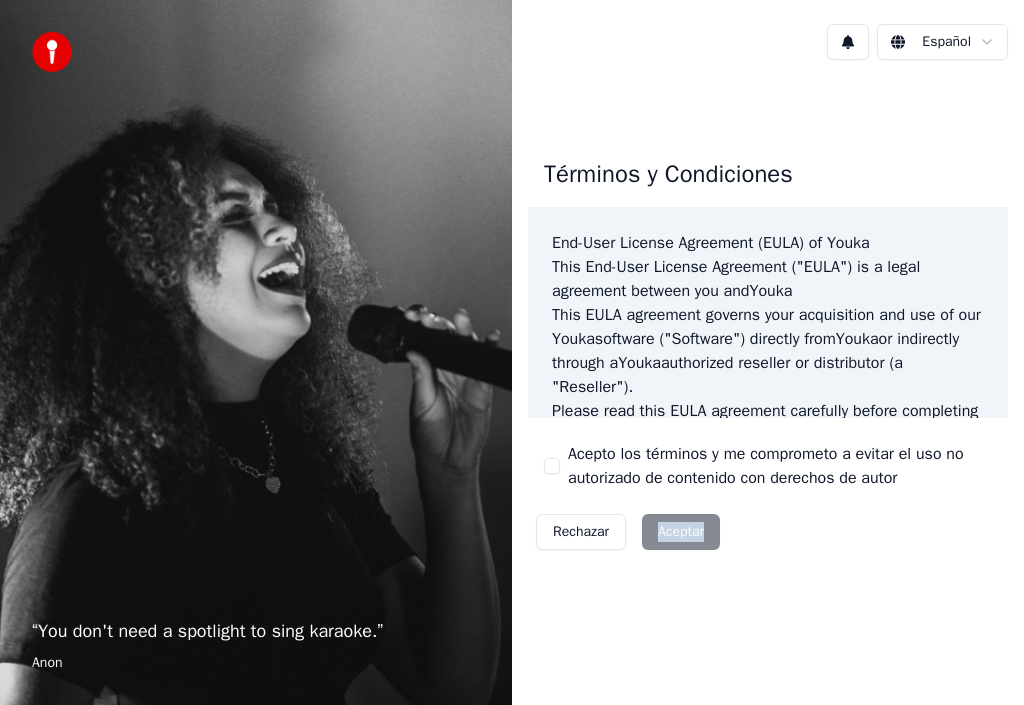 click on "Rechazar Aceptar" at bounding box center [628, 532] 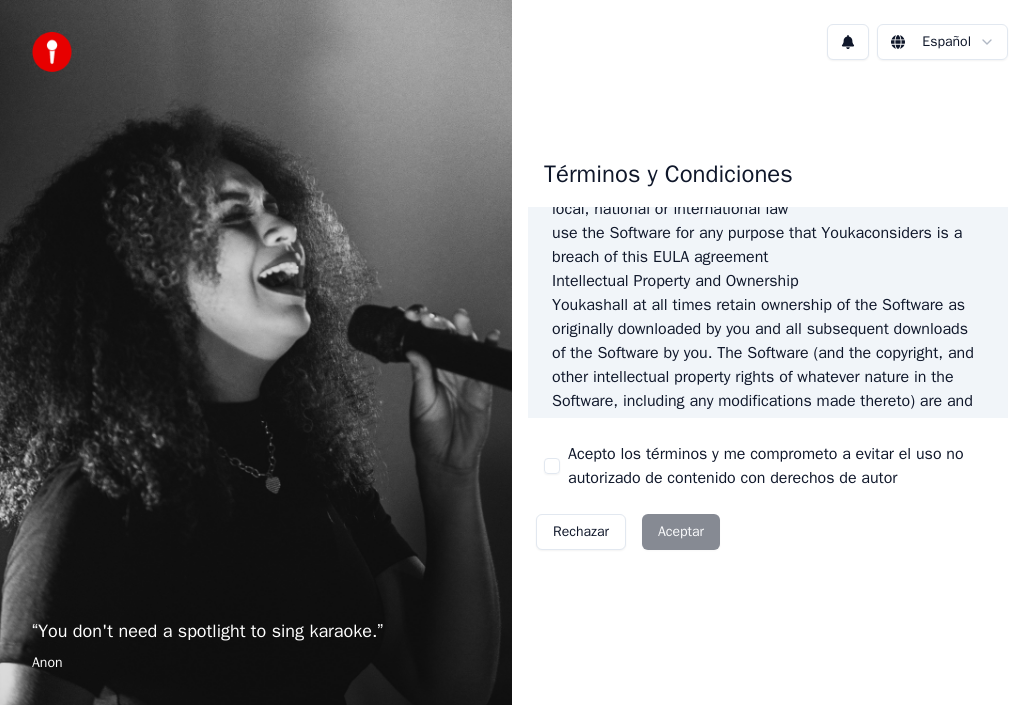 scroll, scrollTop: 1804, scrollLeft: 0, axis: vertical 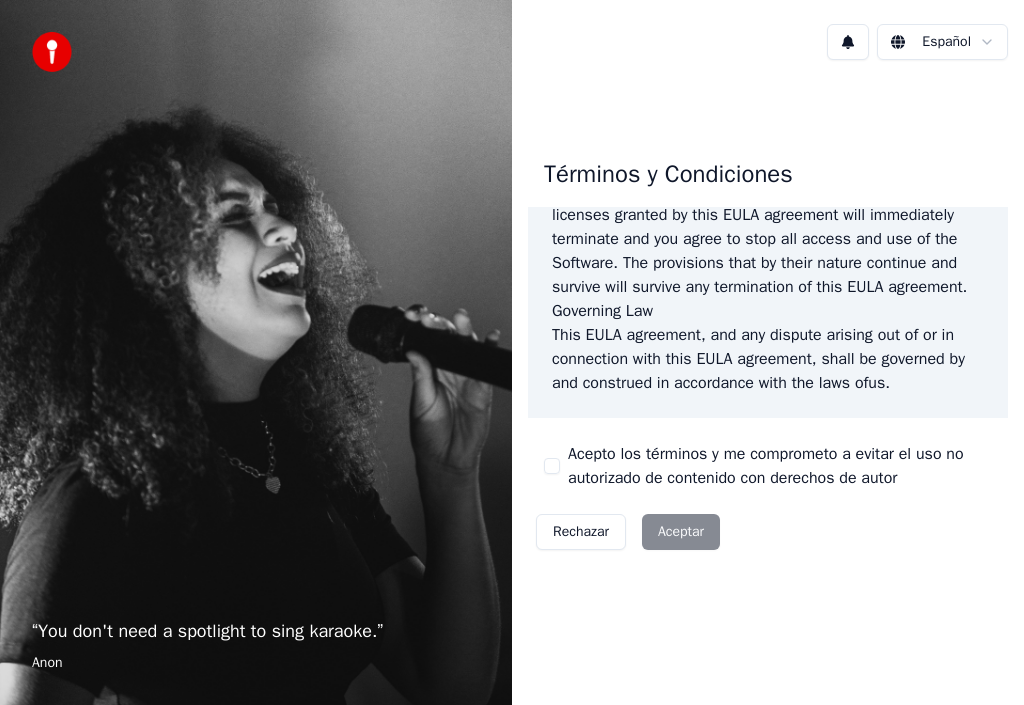 click on "This EULA agreement, and any dispute arising out of or in connection with this EULA agreement, shall be governed by and construed in accordance with the laws of  us ." at bounding box center [768, 359] 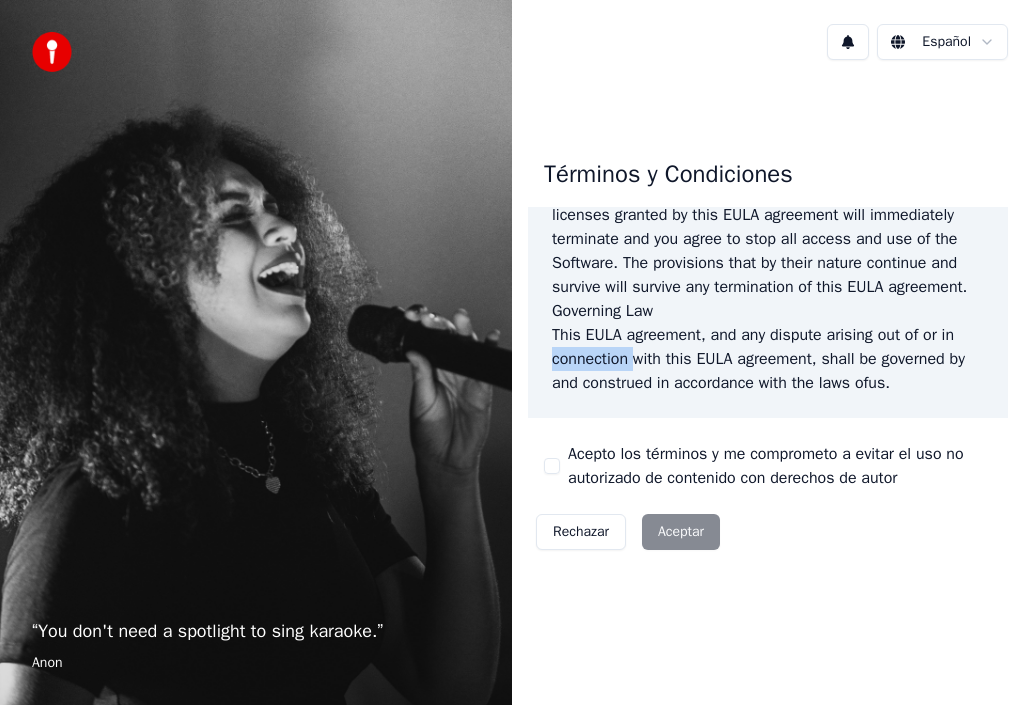 click on "This EULA agreement, and any dispute arising out of or in connection with this EULA agreement, shall be governed by and construed in accordance with the laws of  us ." at bounding box center [768, 359] 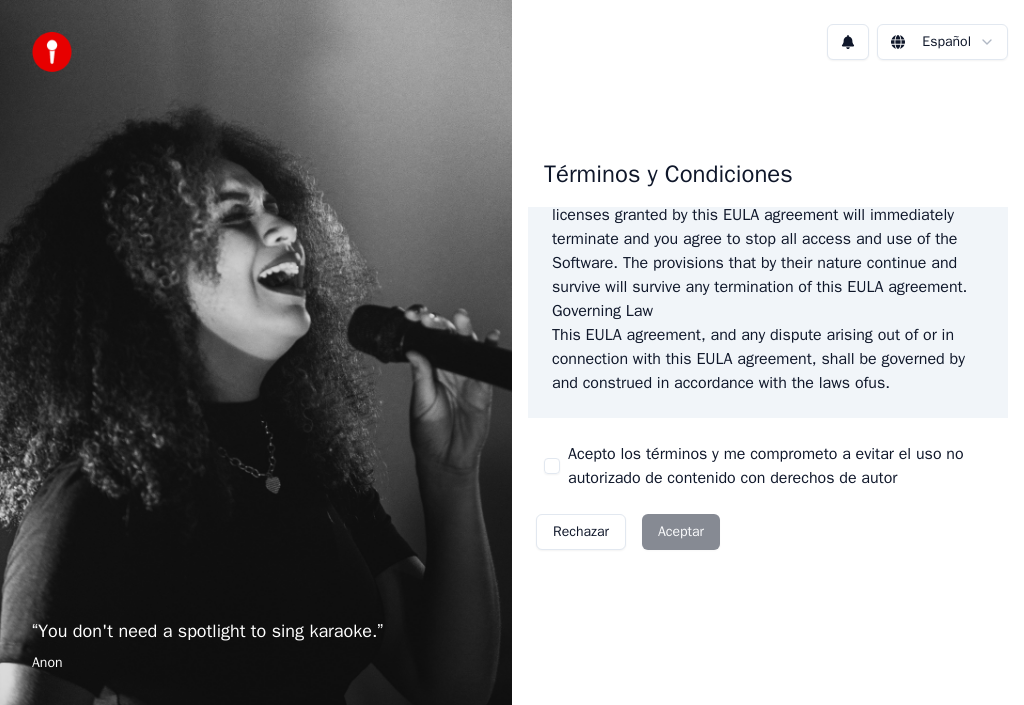 click on "Rechazar Aceptar" at bounding box center (628, 532) 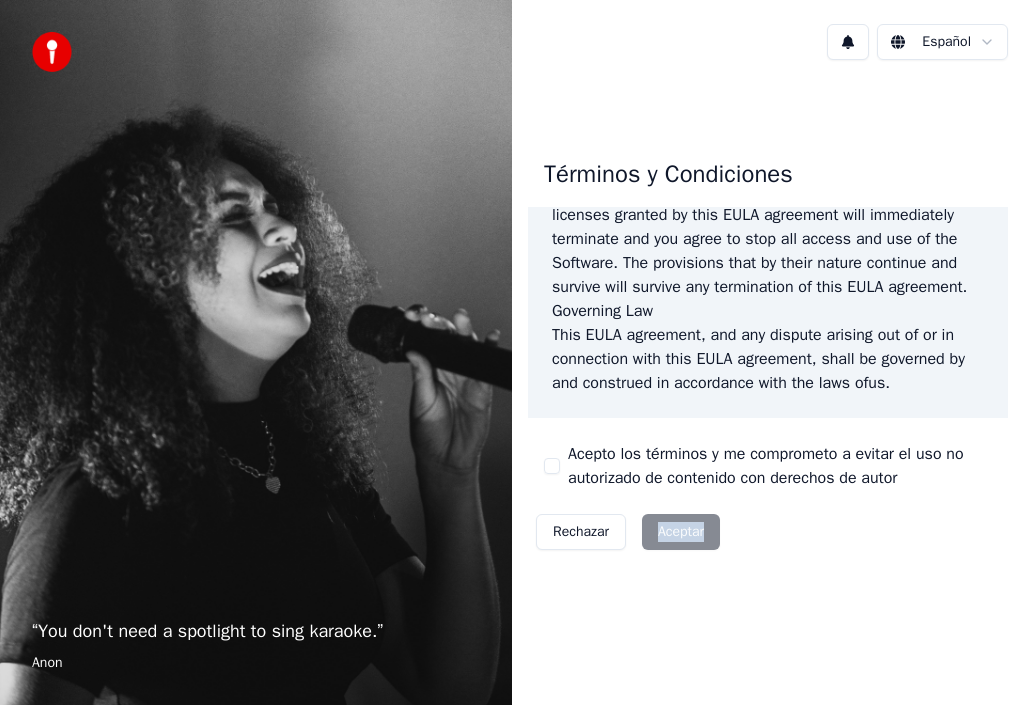 click on "Rechazar Aceptar" at bounding box center [628, 532] 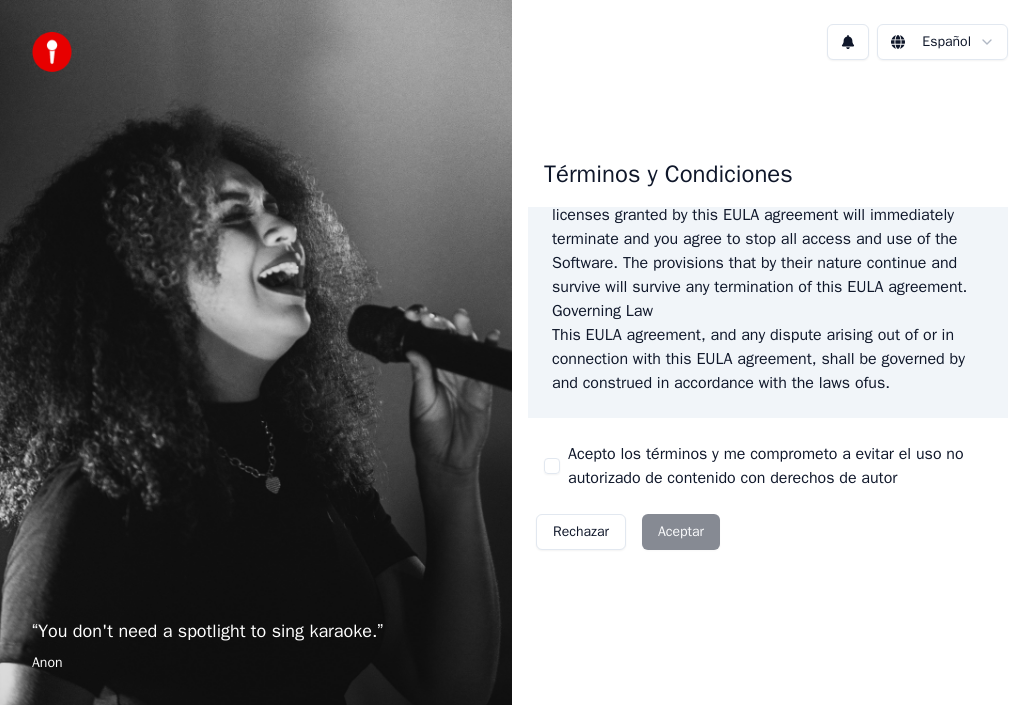 click on "Acepto los términos y me comprometo a evitar el uso no autorizado de contenido con derechos de autor" at bounding box center (780, 466) 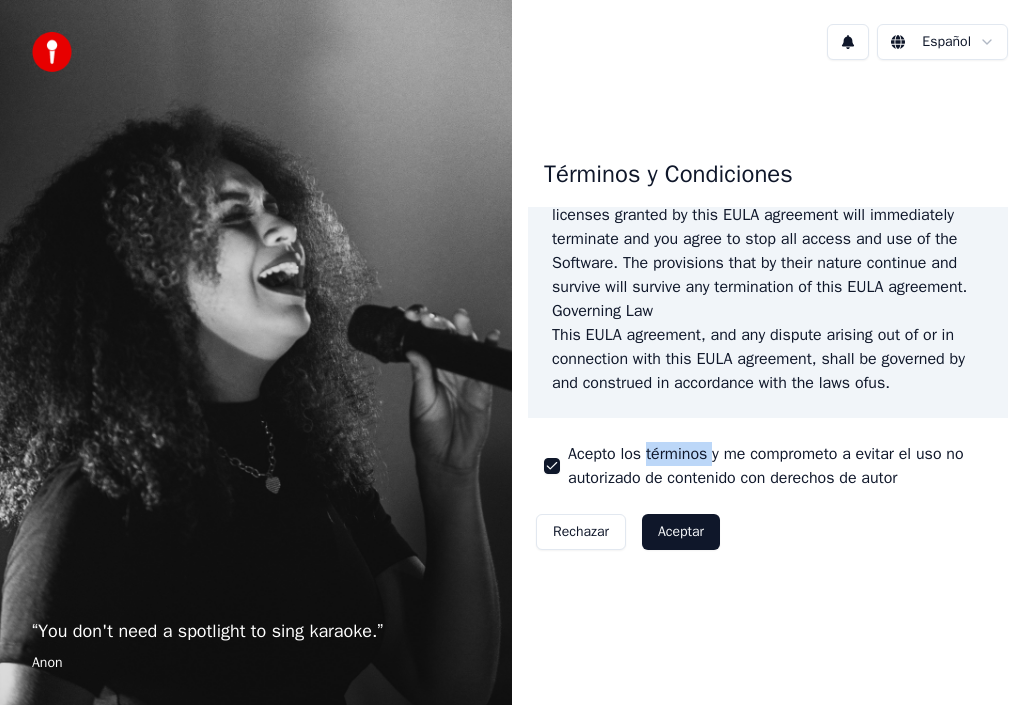 click on "Acepto los términos y me comprometo a evitar el uso no autorizado de contenido con derechos de autor" at bounding box center (780, 466) 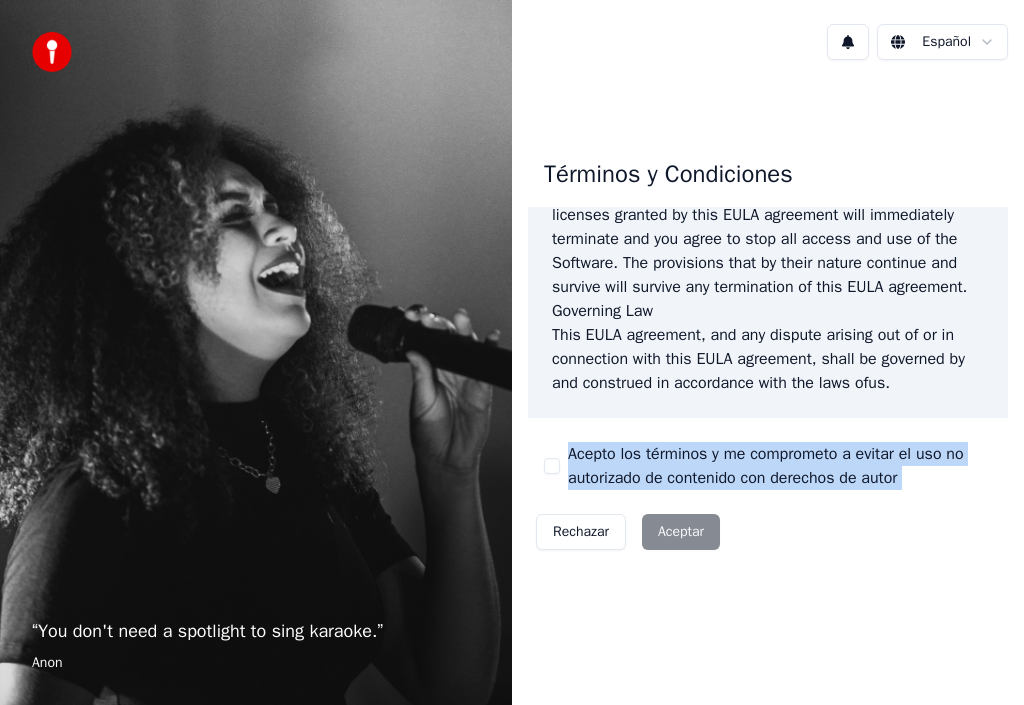 click on "Acepto los términos y me comprometo a evitar el uso no autorizado de contenido con derechos de autor" at bounding box center [780, 466] 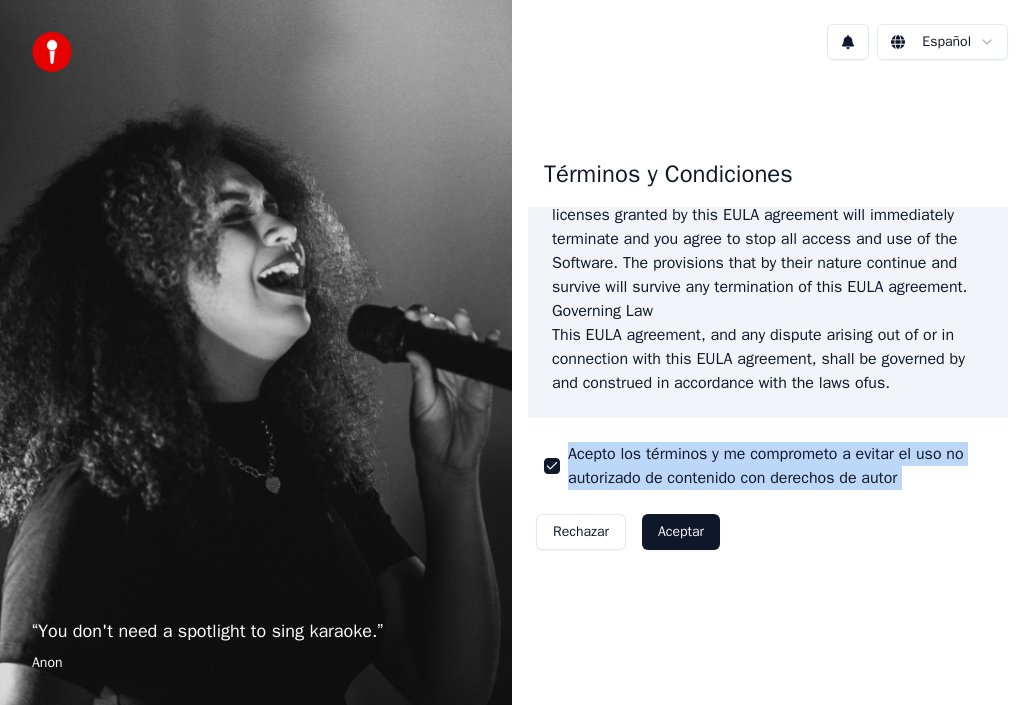 click on "Aceptar" at bounding box center (681, 532) 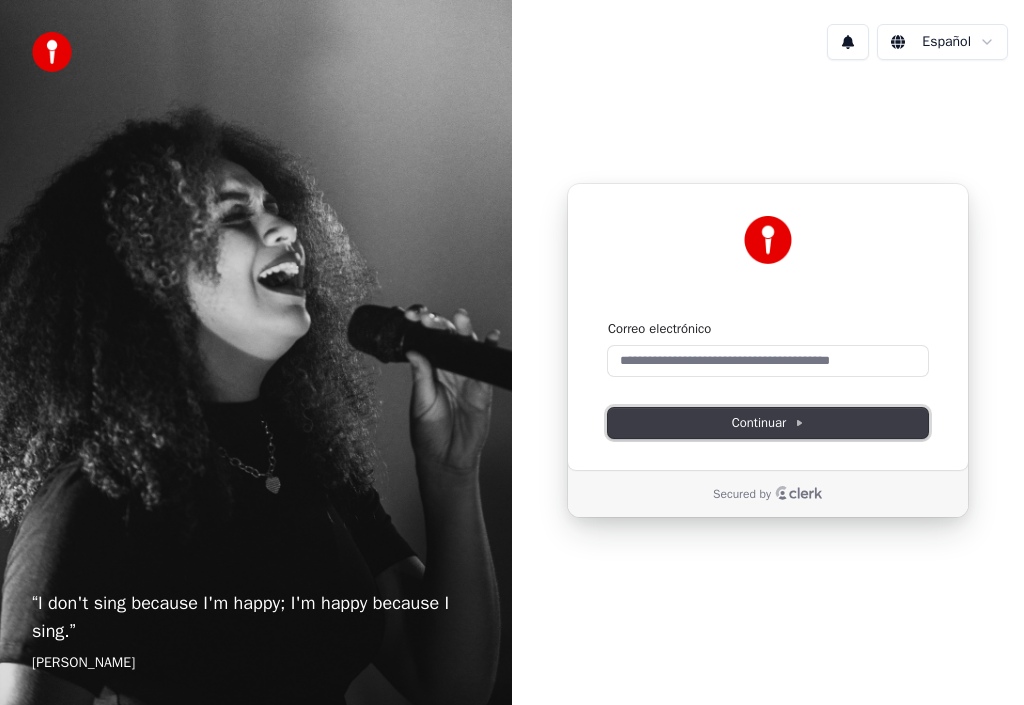 click on "Continuar" at bounding box center [768, 423] 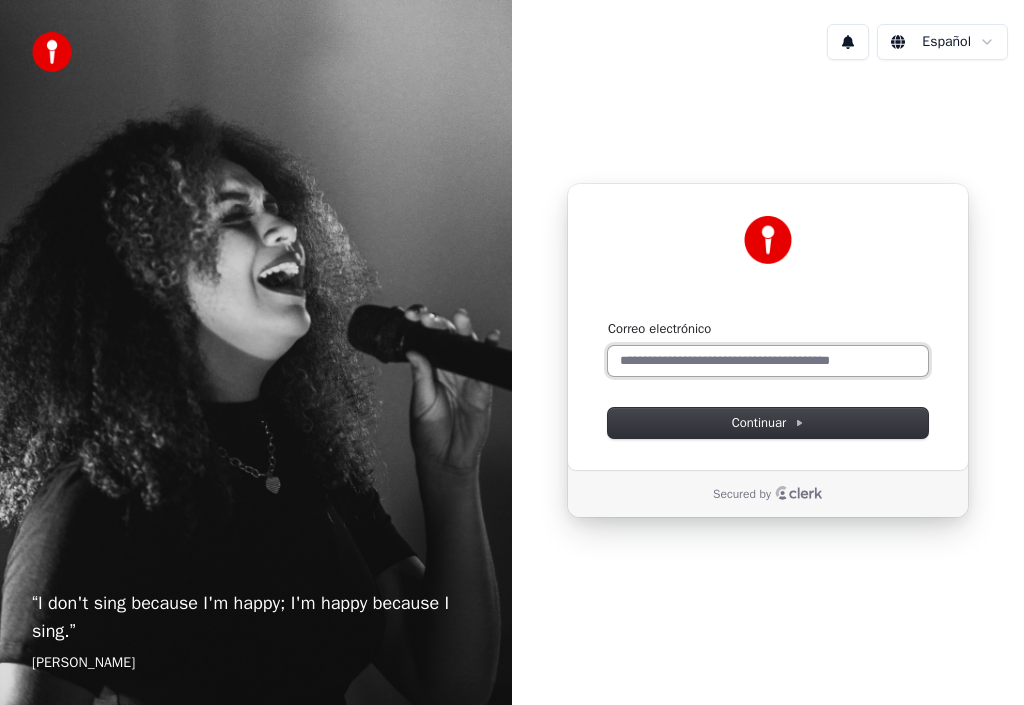click on "Correo electrónico" at bounding box center (768, 361) 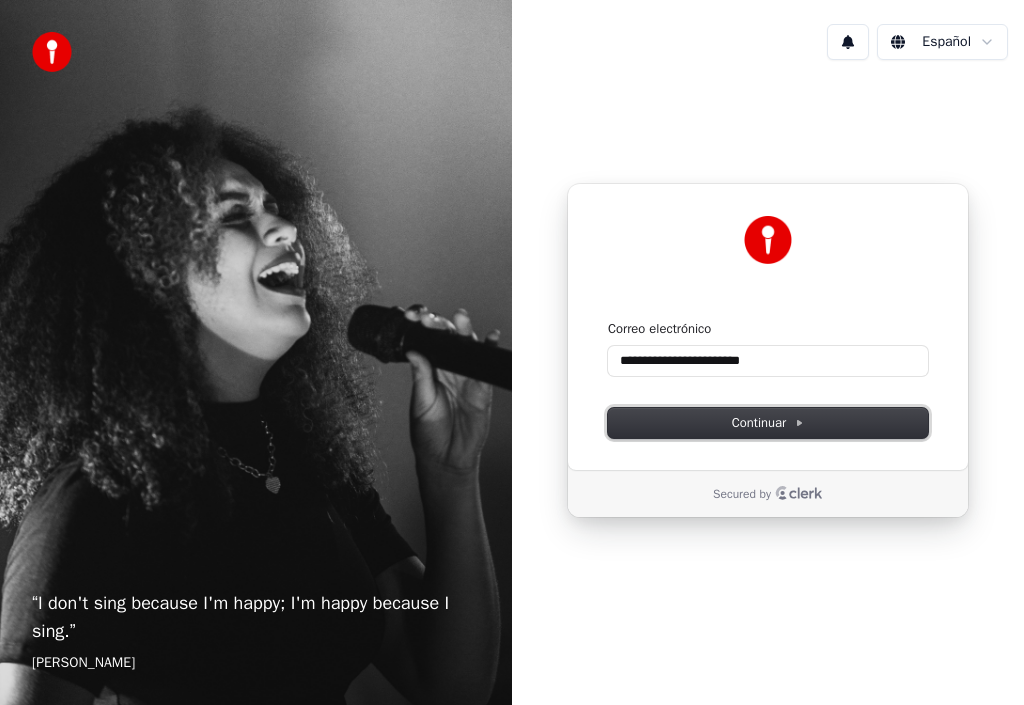 click on "Continuar" at bounding box center (768, 423) 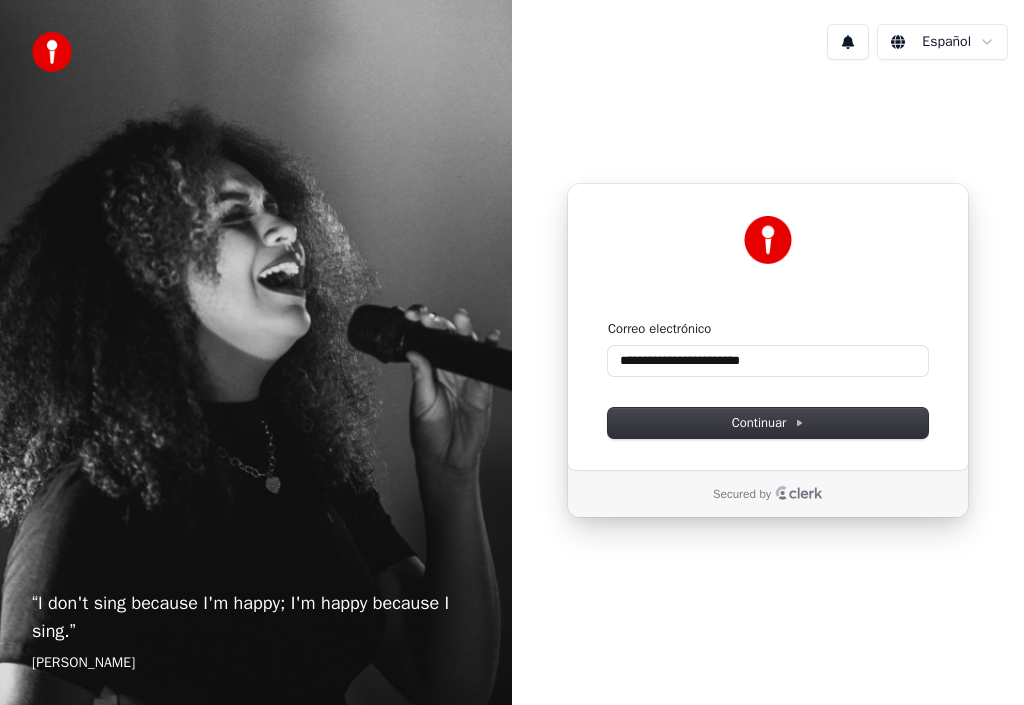 type on "**********" 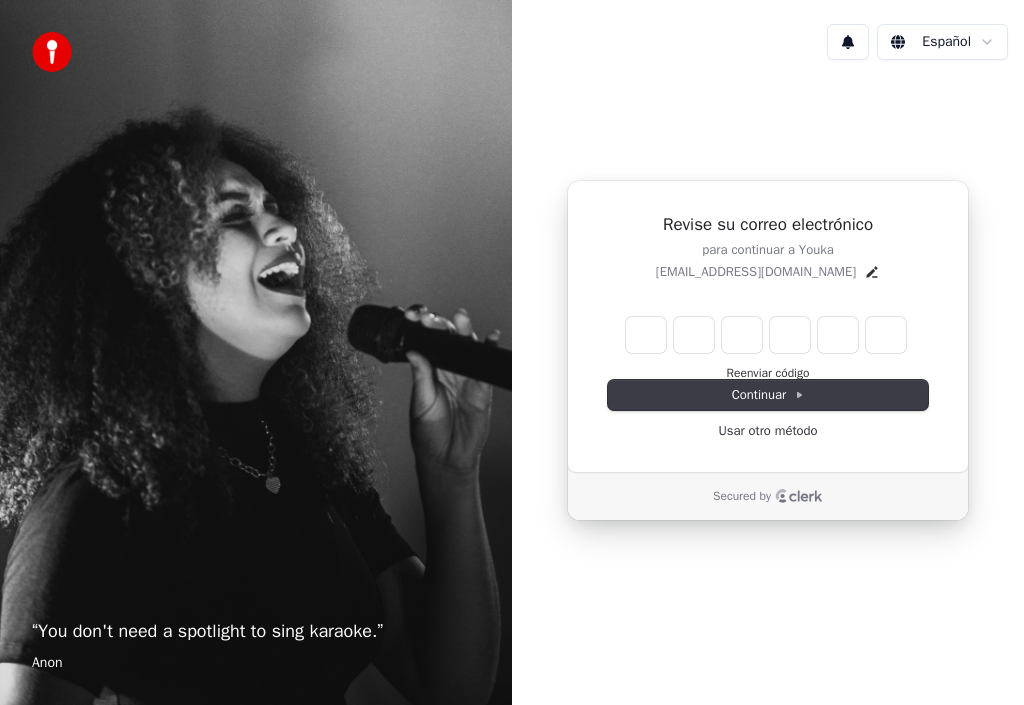 type on "*" 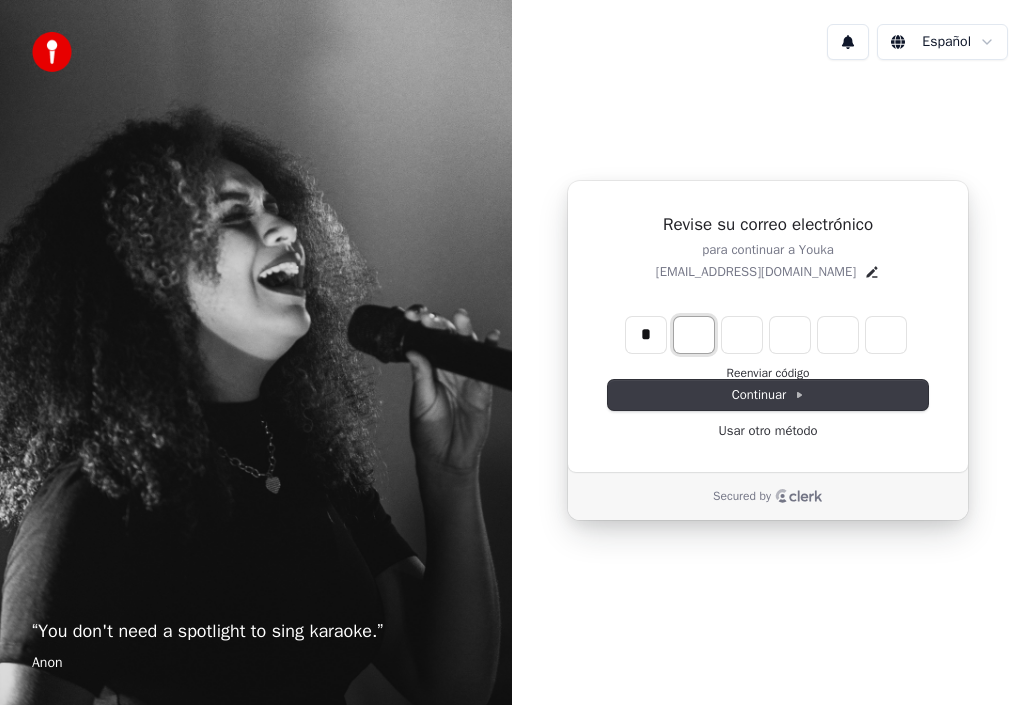 type on "*" 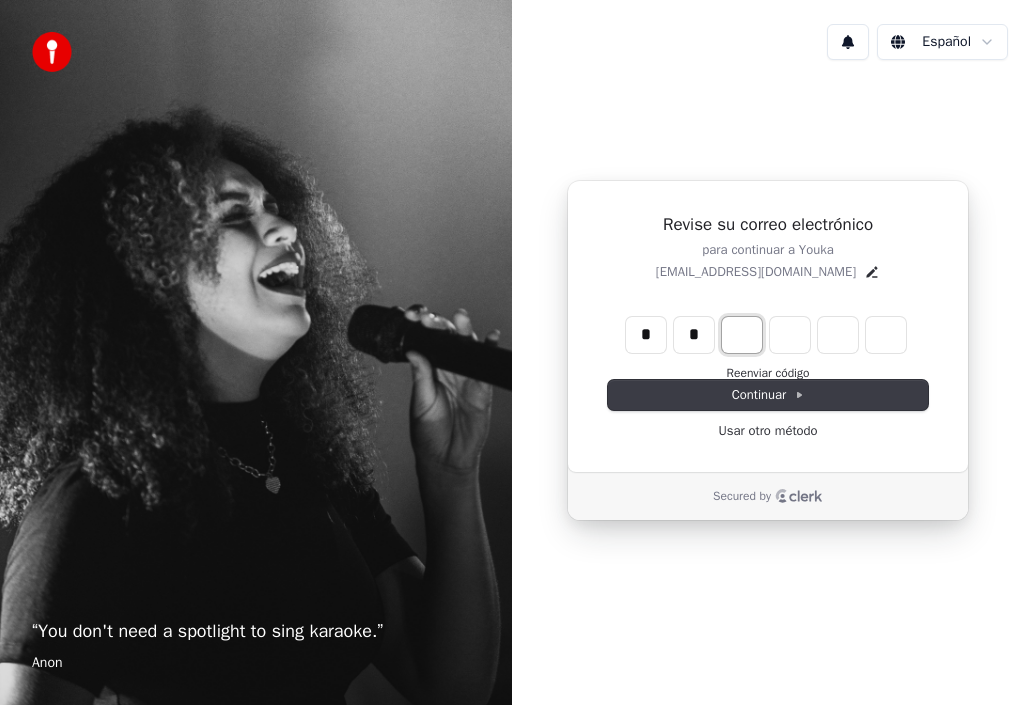 type on "*" 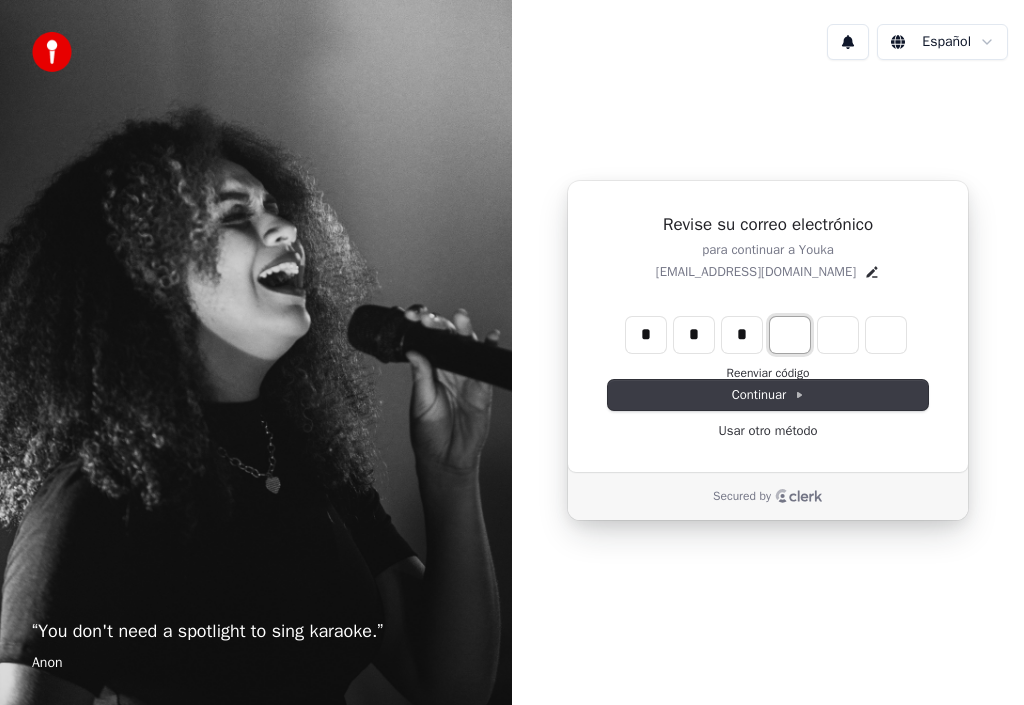 type on "*" 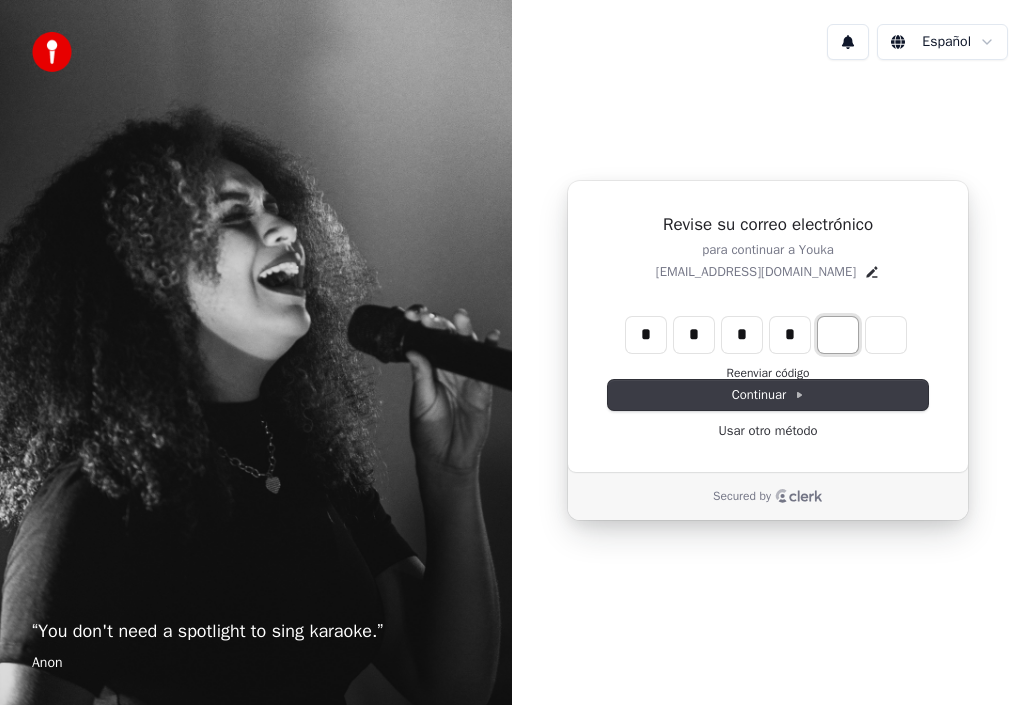 type on "*" 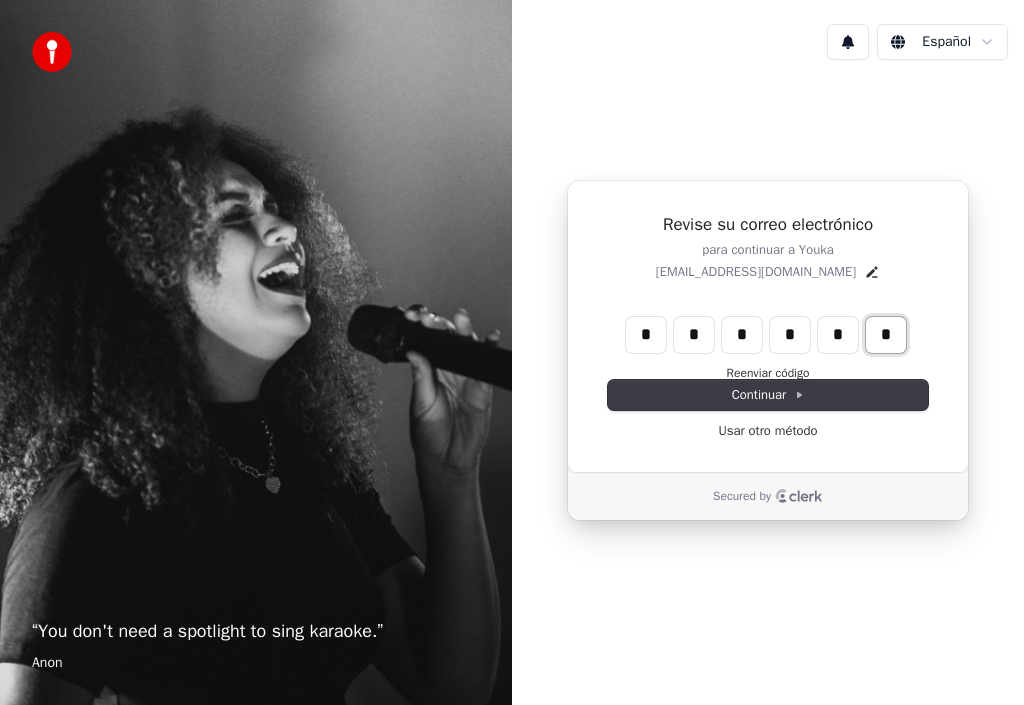 type on "*" 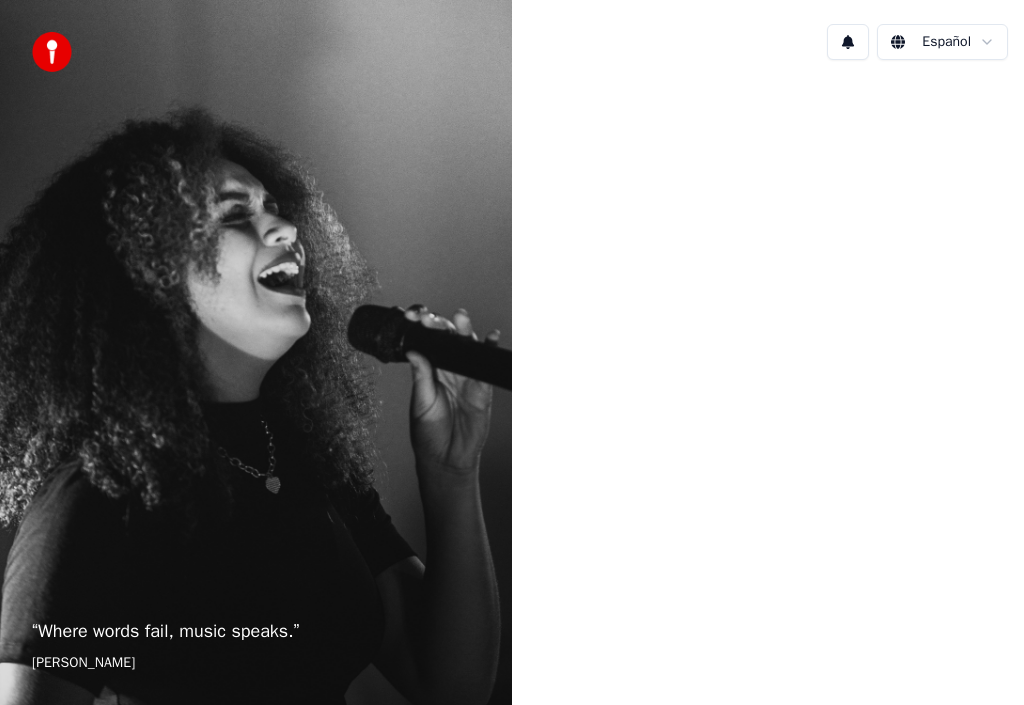 scroll, scrollTop: 0, scrollLeft: 0, axis: both 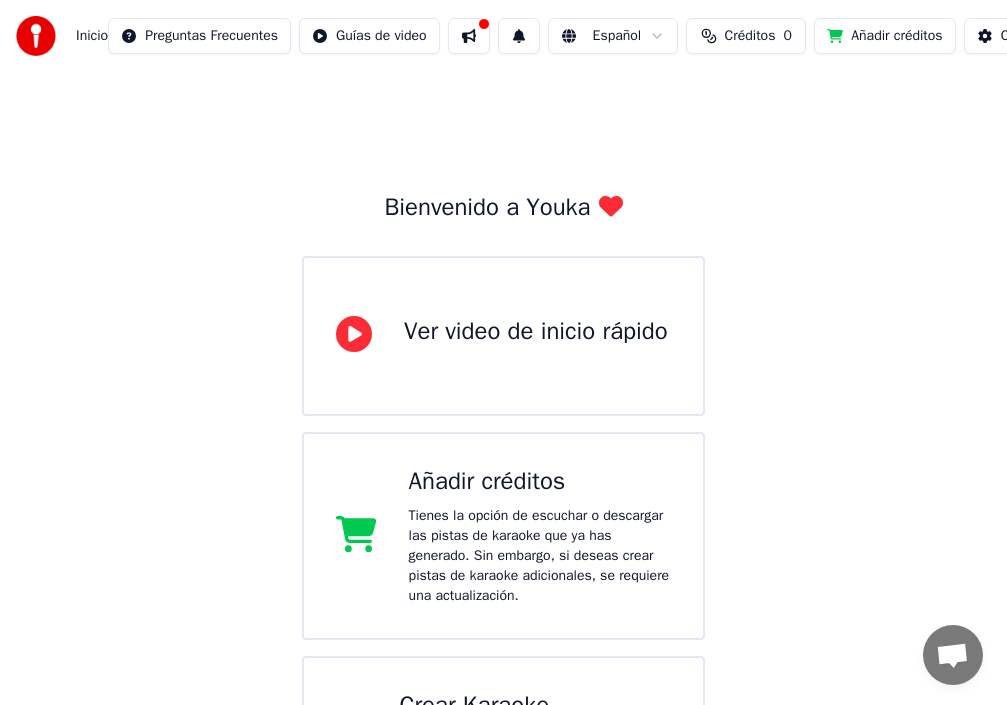 click on "Bienvenido a Youka Ver video de inicio rápido Añadir créditos Tienes la opción de escuchar o descargar las pistas de karaoke que ya has generado. Sin embargo, si deseas crear pistas de karaoke adicionales, se requiere una actualización. Crear Karaoke Crea karaoke a partir de archivos de audio o video (MP3, MP4 y más), o pega una URL para generar instantáneamente un video de karaoke con letras sincronizadas." at bounding box center (503, 458) 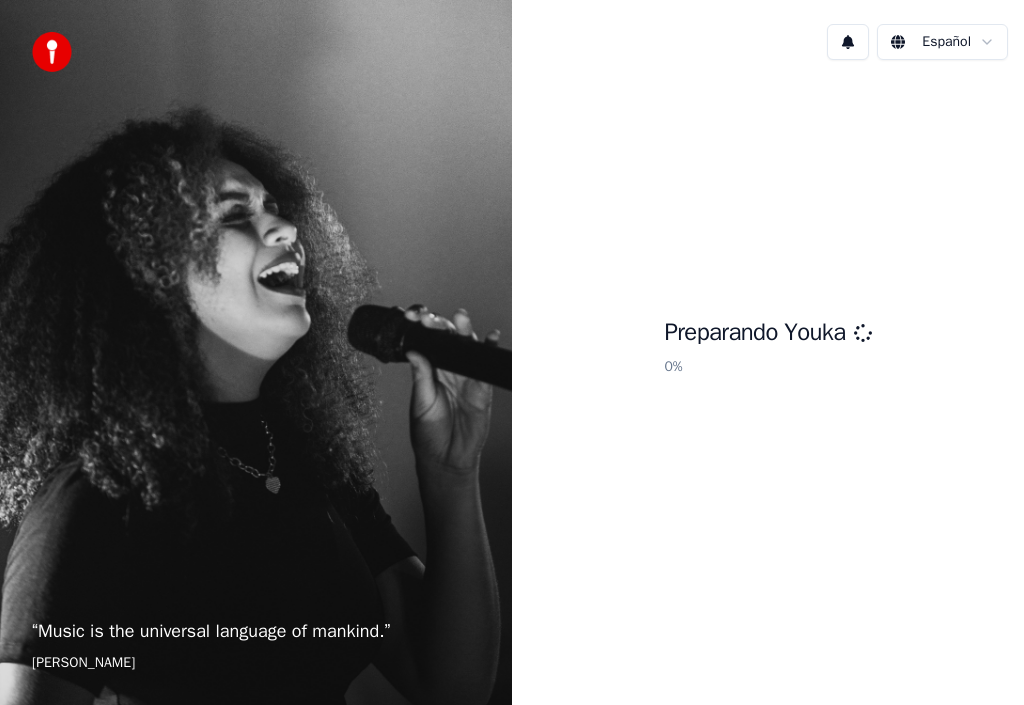 scroll, scrollTop: 0, scrollLeft: 0, axis: both 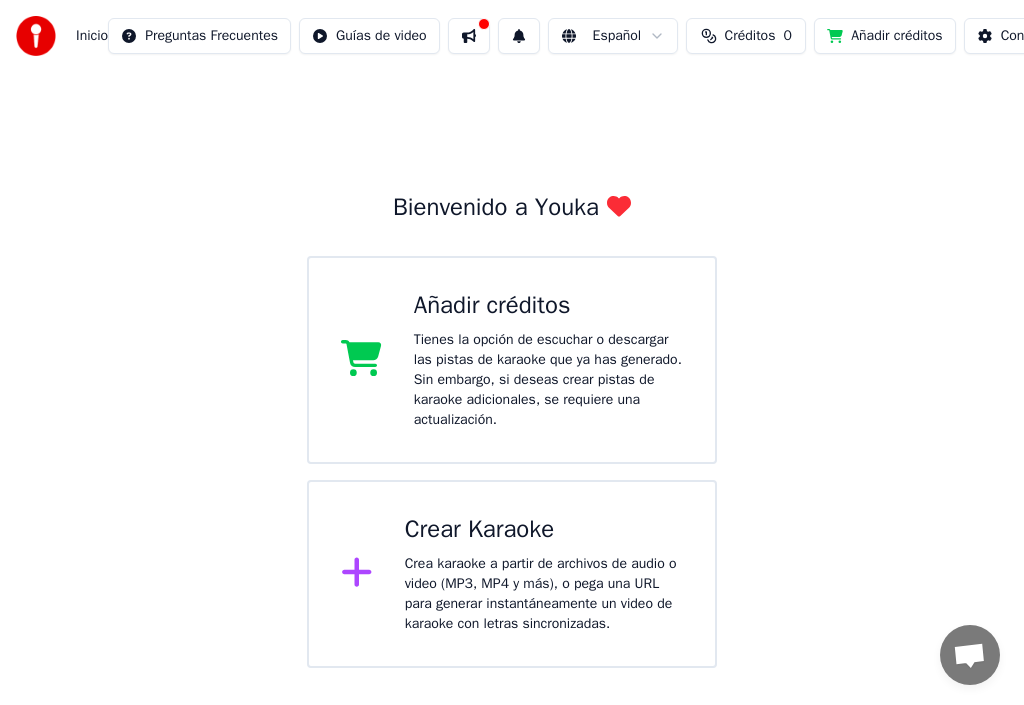 click on "Crea karaoke a partir de archivos de audio o video (MP3, MP4 y más), o pega una URL para generar instantáneamente un video de karaoke con letras sincronizadas." at bounding box center (544, 594) 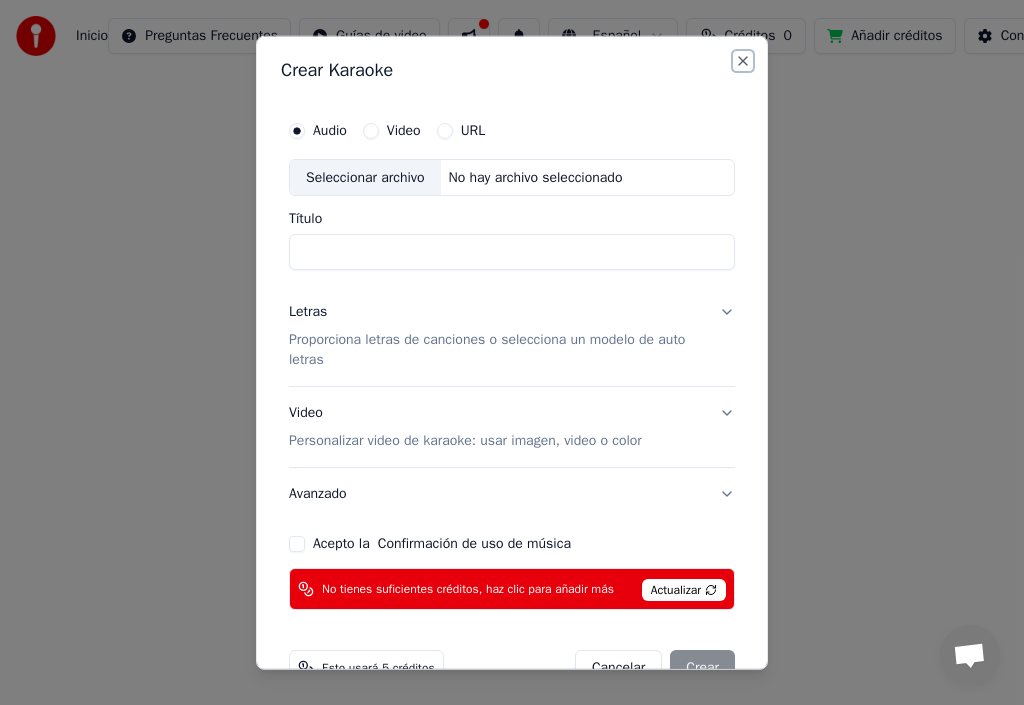 click on "Close" at bounding box center (743, 60) 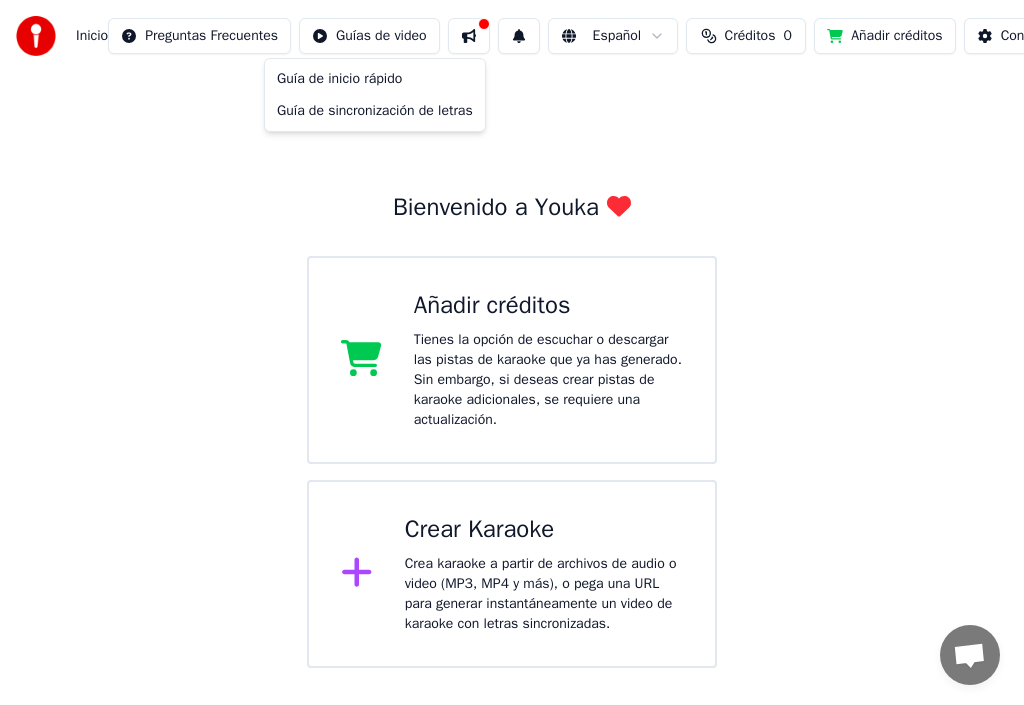 click on "Inicio Preguntas Frecuentes Guías de video Español Créditos 0 Añadir créditos Configuración Bienvenido a Youka Añadir créditos Tienes la opción de escuchar o descargar las pistas de karaoke que ya has generado. Sin embargo, si deseas crear pistas de karaoke adicionales, se requiere una actualización. Crear Karaoke Crea karaoke a partir de archivos de audio o video (MP3, MP4 y más), o pega una URL para generar instantáneamente un video de karaoke con letras sincronizadas. Guía de inicio rápido Guía de sincronización de letras" at bounding box center (512, 334) 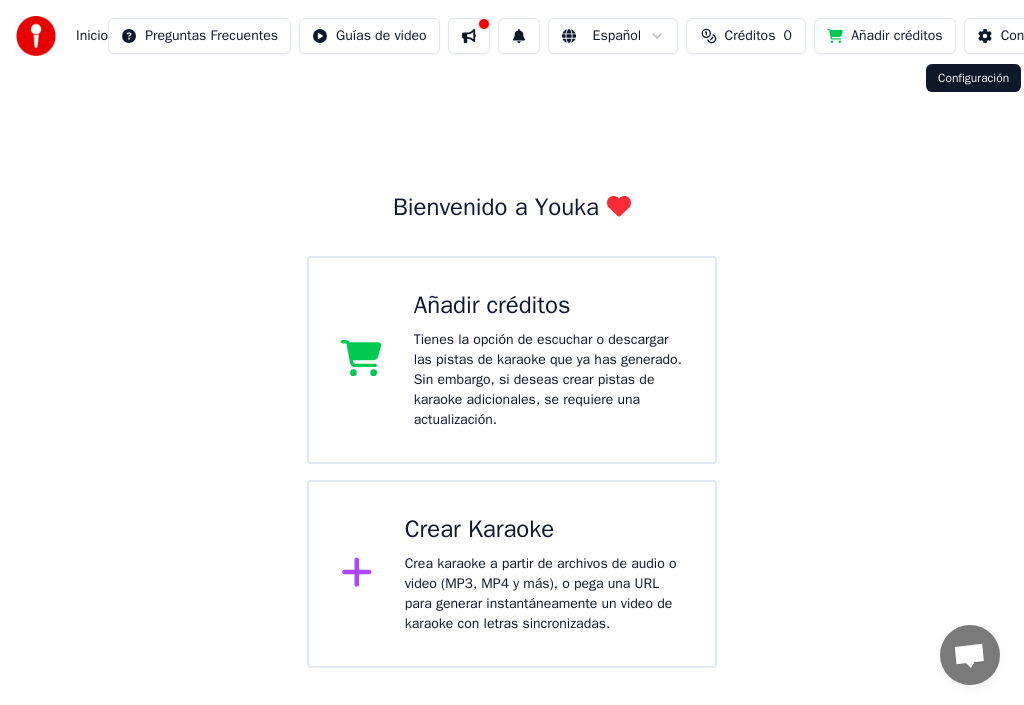 click on "Configuración" at bounding box center [1030, 36] 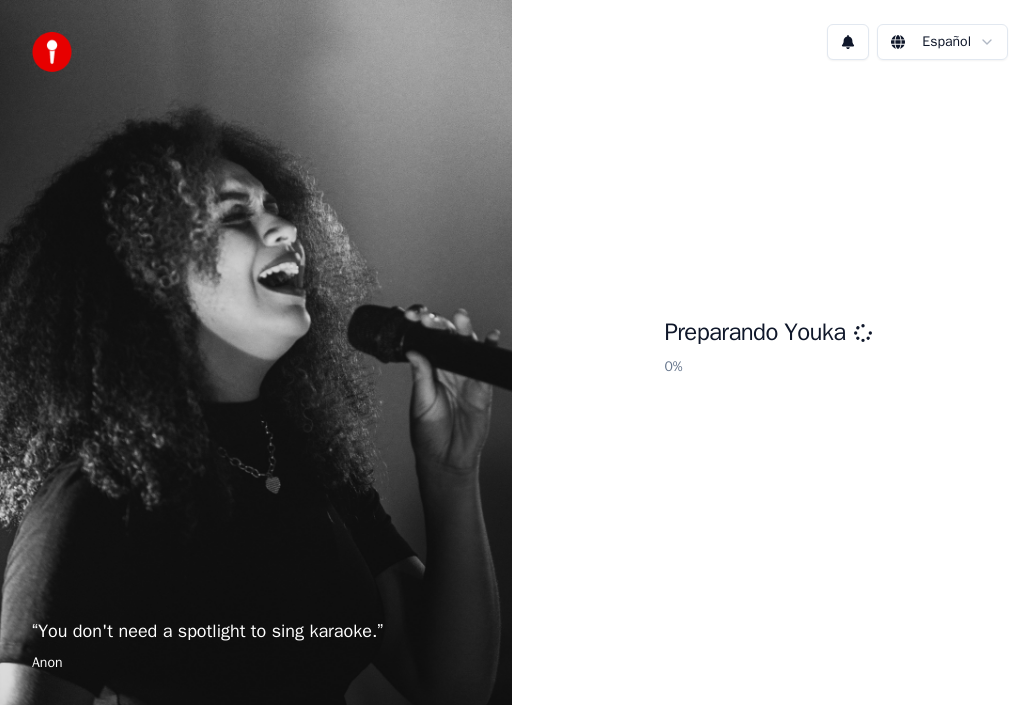 scroll, scrollTop: 0, scrollLeft: 0, axis: both 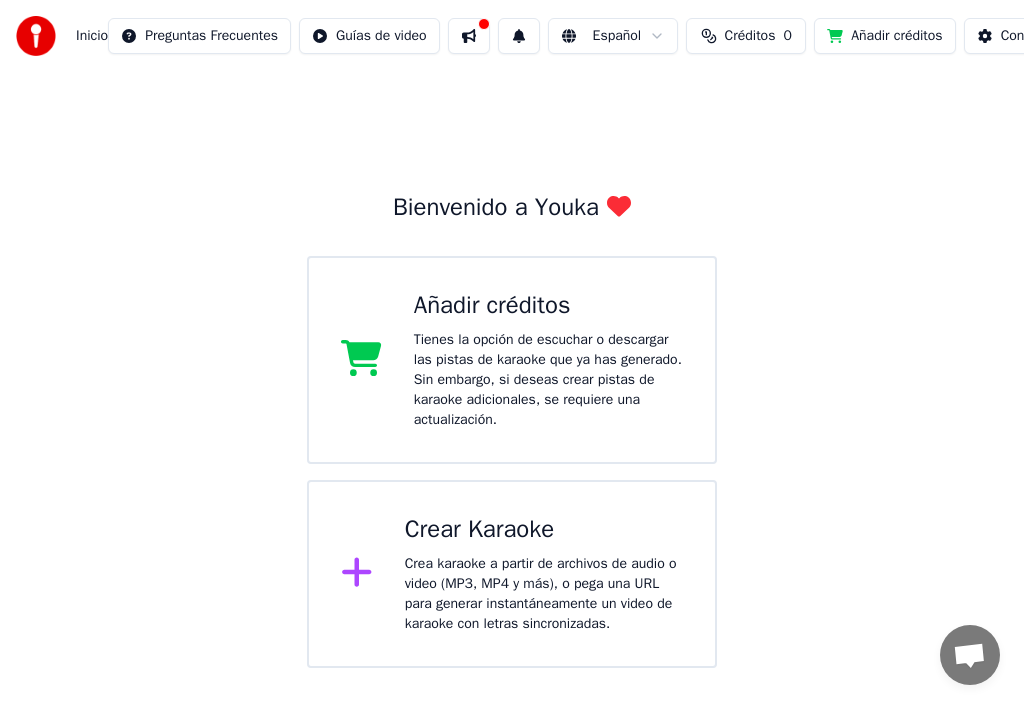click 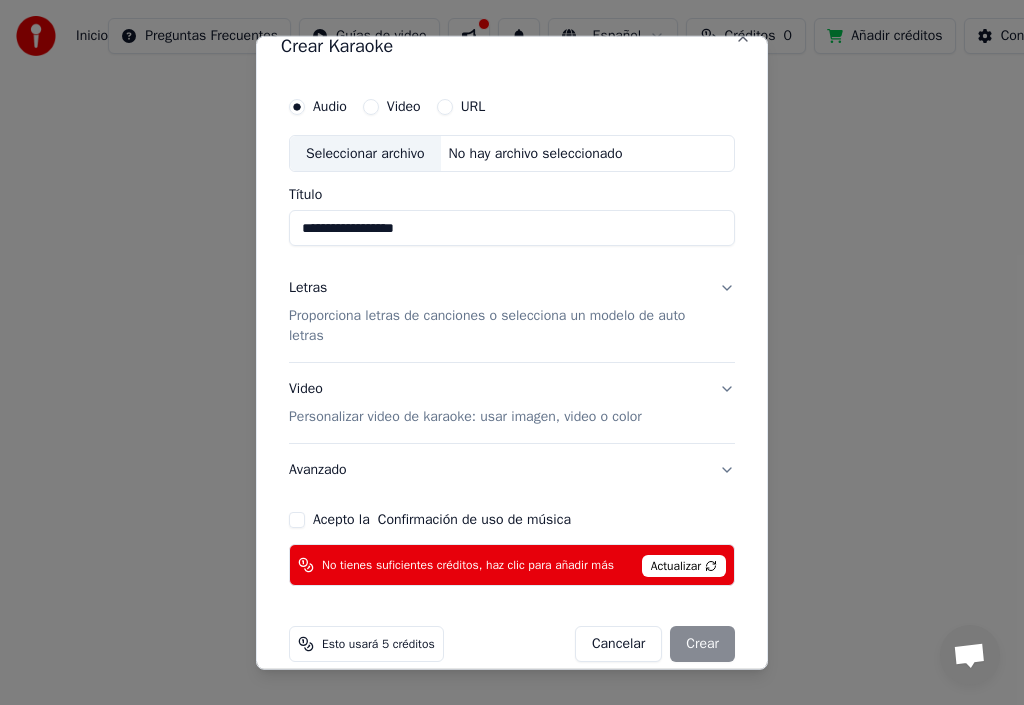 scroll, scrollTop: 49, scrollLeft: 0, axis: vertical 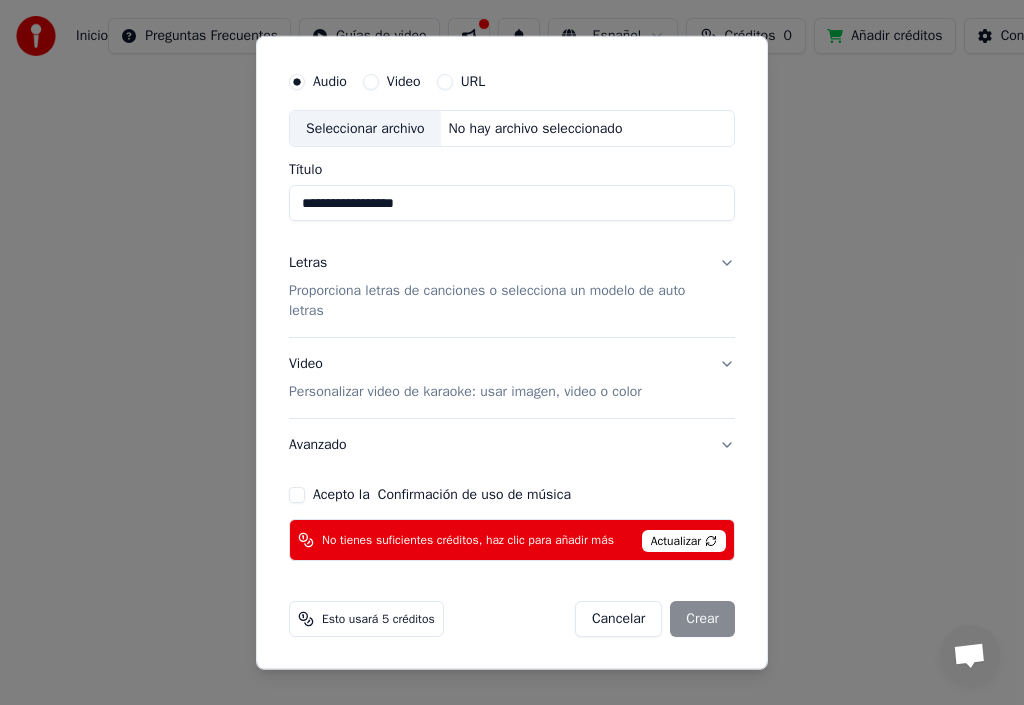 type on "**********" 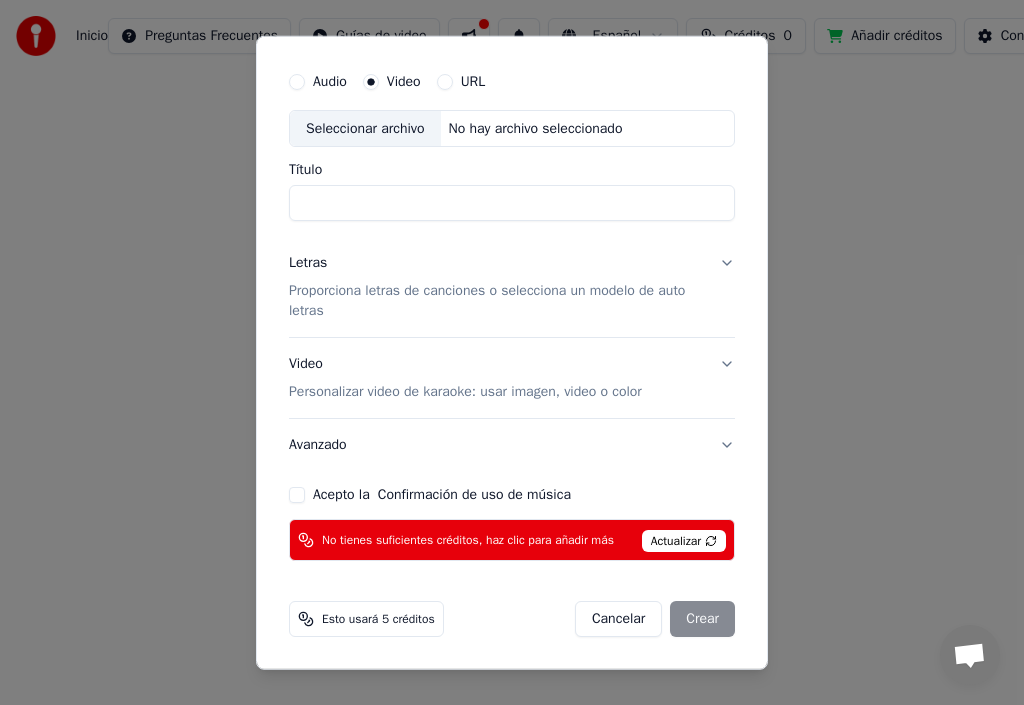 click on "Título" at bounding box center [512, 203] 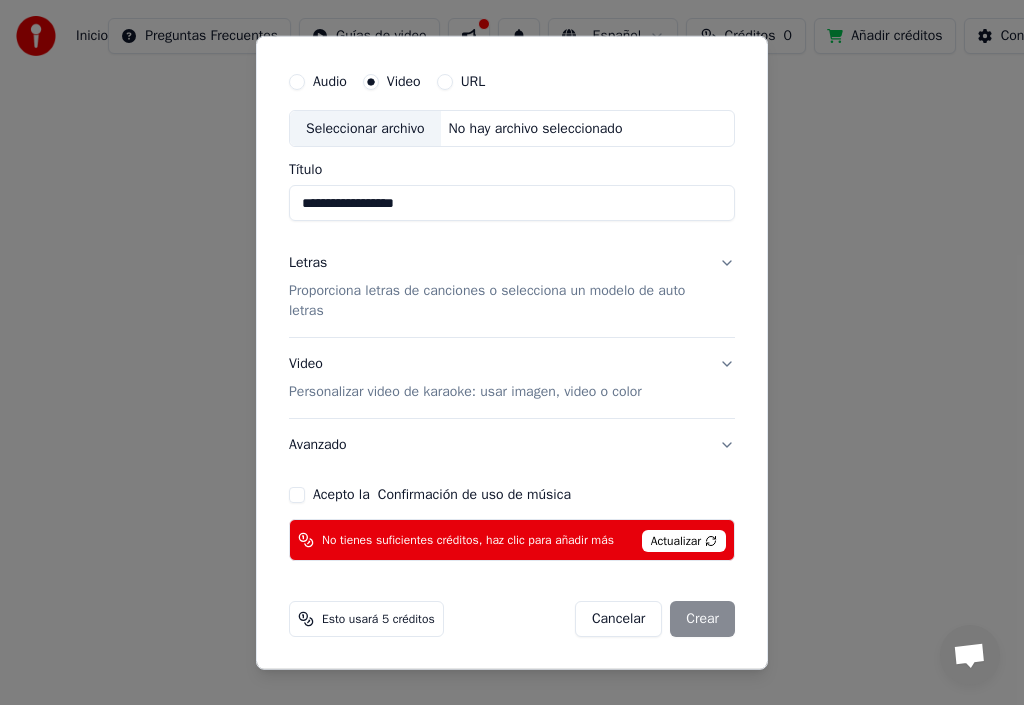 type on "**********" 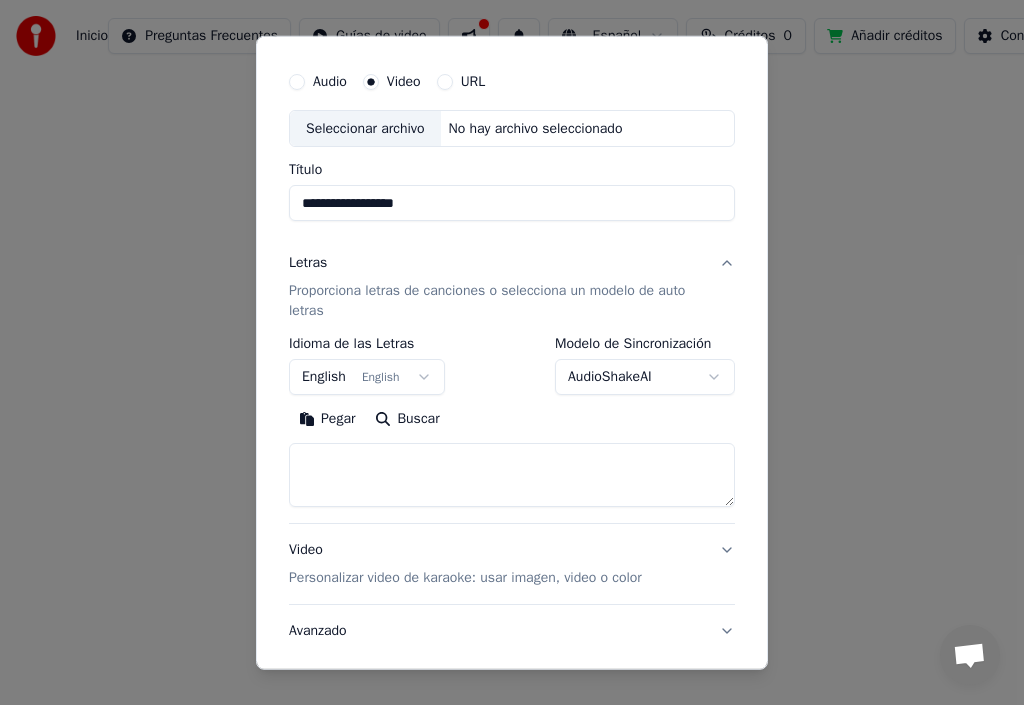 click on "Pegar" at bounding box center [327, 419] 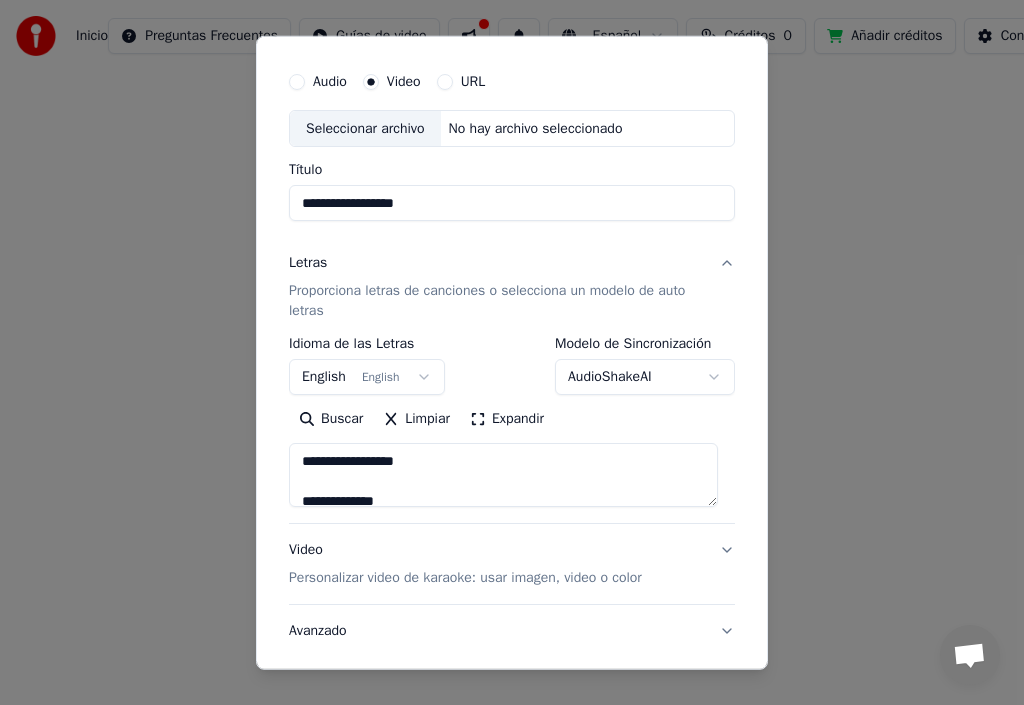 type on "**********" 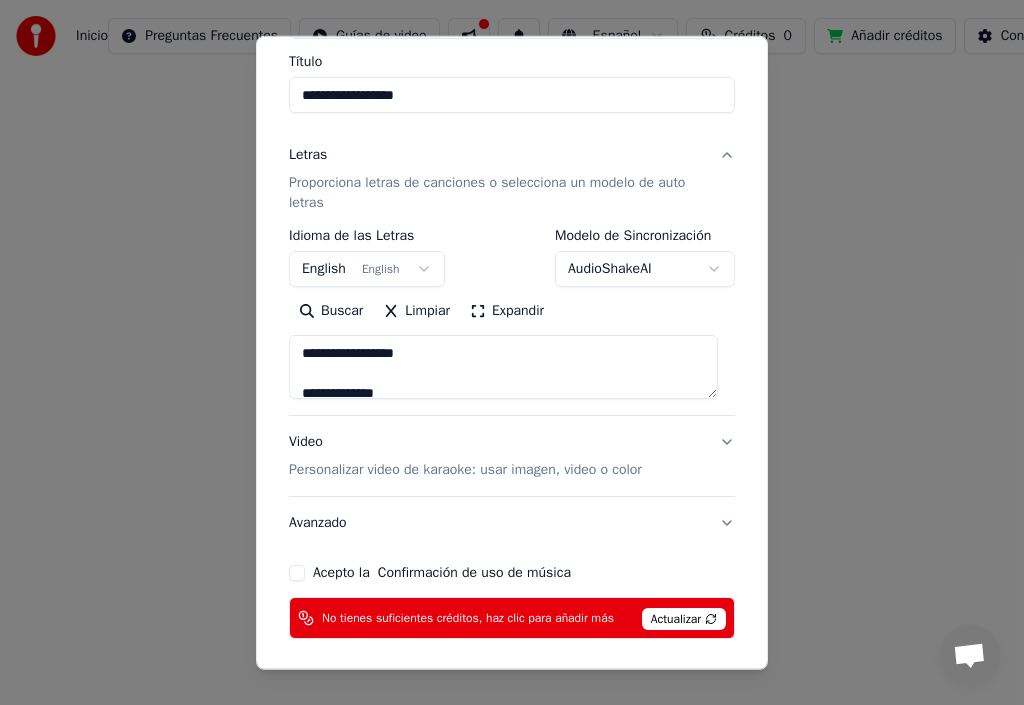 scroll, scrollTop: 169, scrollLeft: 0, axis: vertical 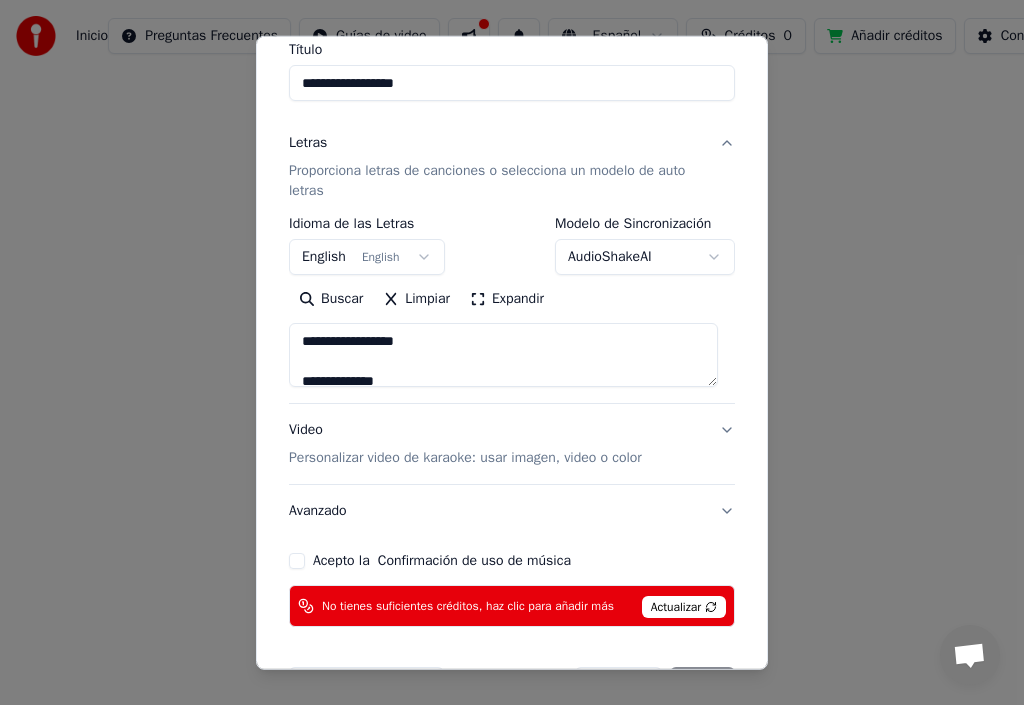 click on "Acepto la   Confirmación de uso de música" at bounding box center (442, 561) 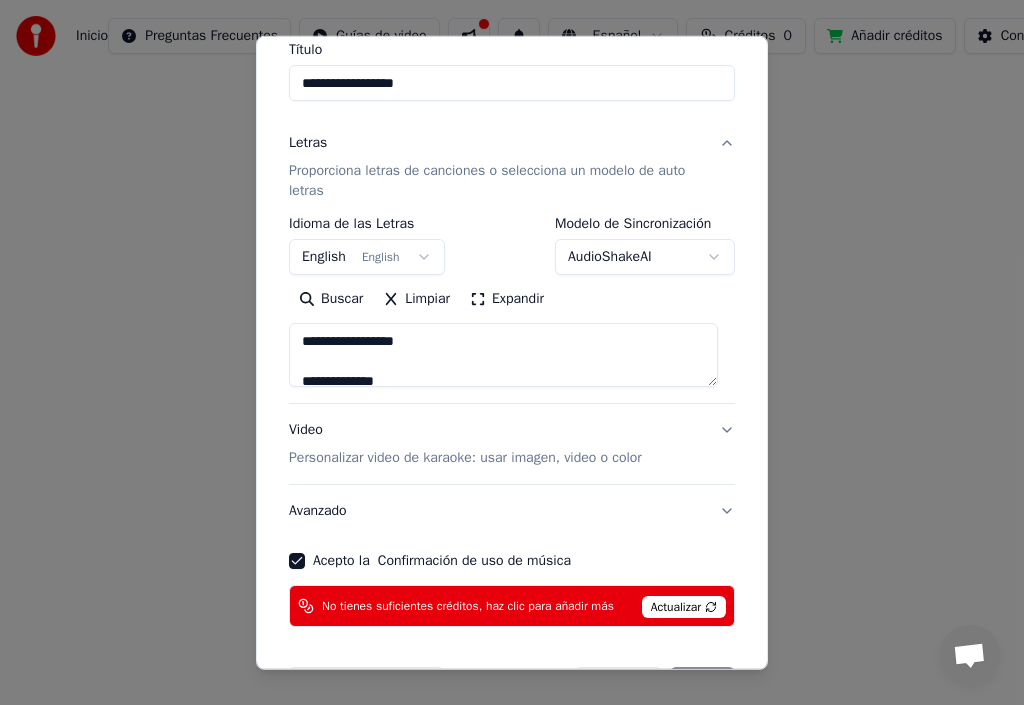 click on "Actualizar" at bounding box center (684, 607) 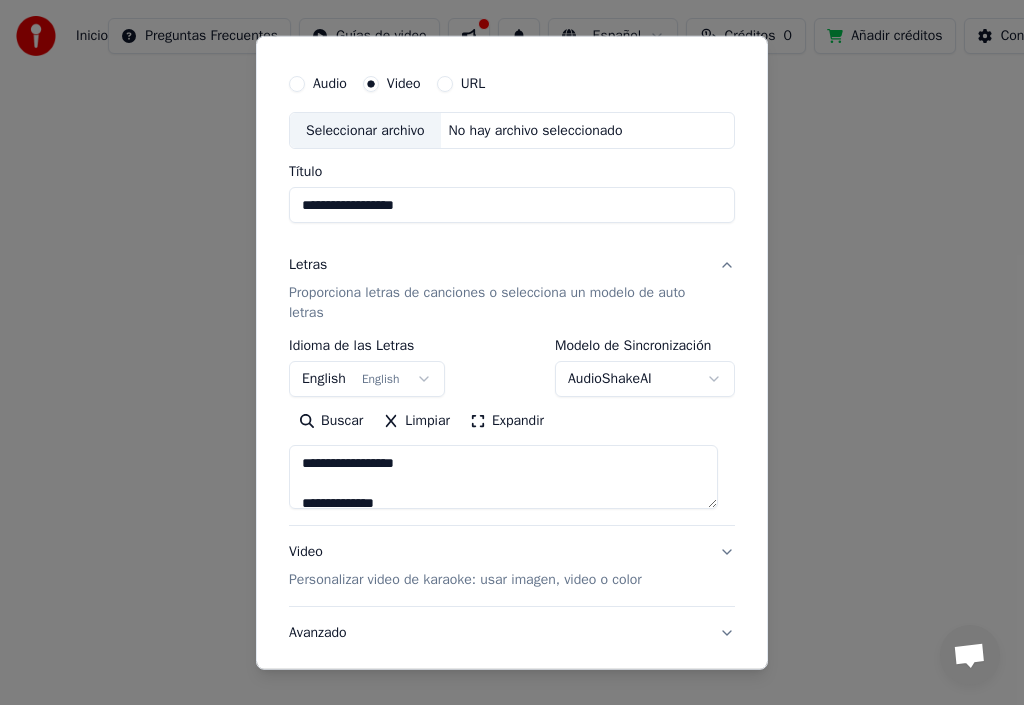 scroll, scrollTop: 0, scrollLeft: 0, axis: both 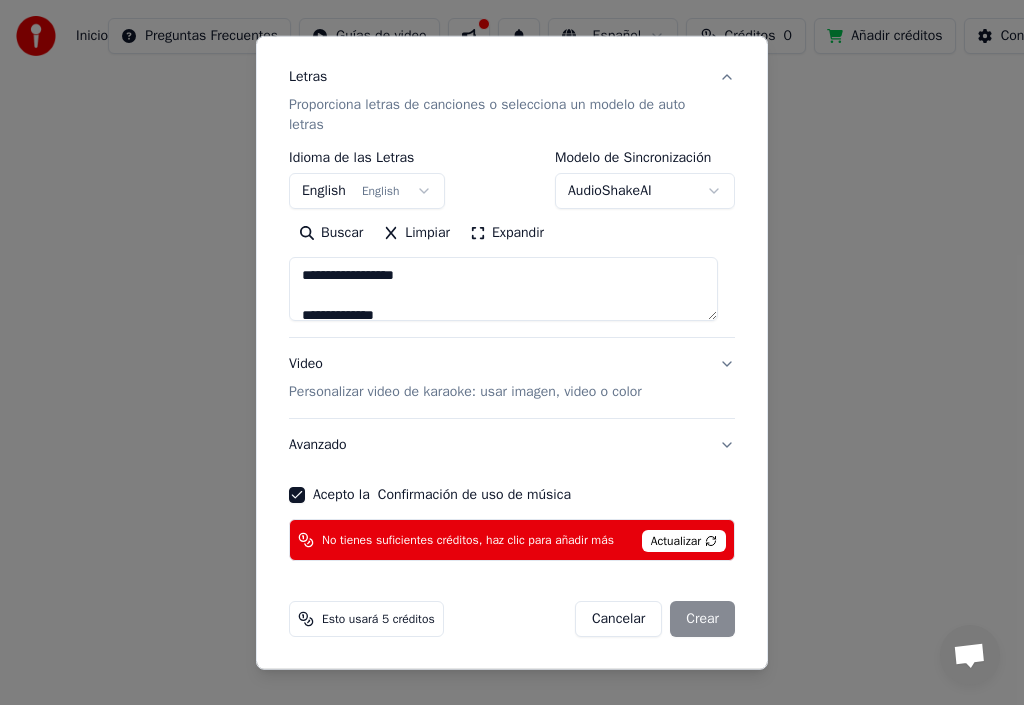 click on "Cancelar Crear" at bounding box center (655, 619) 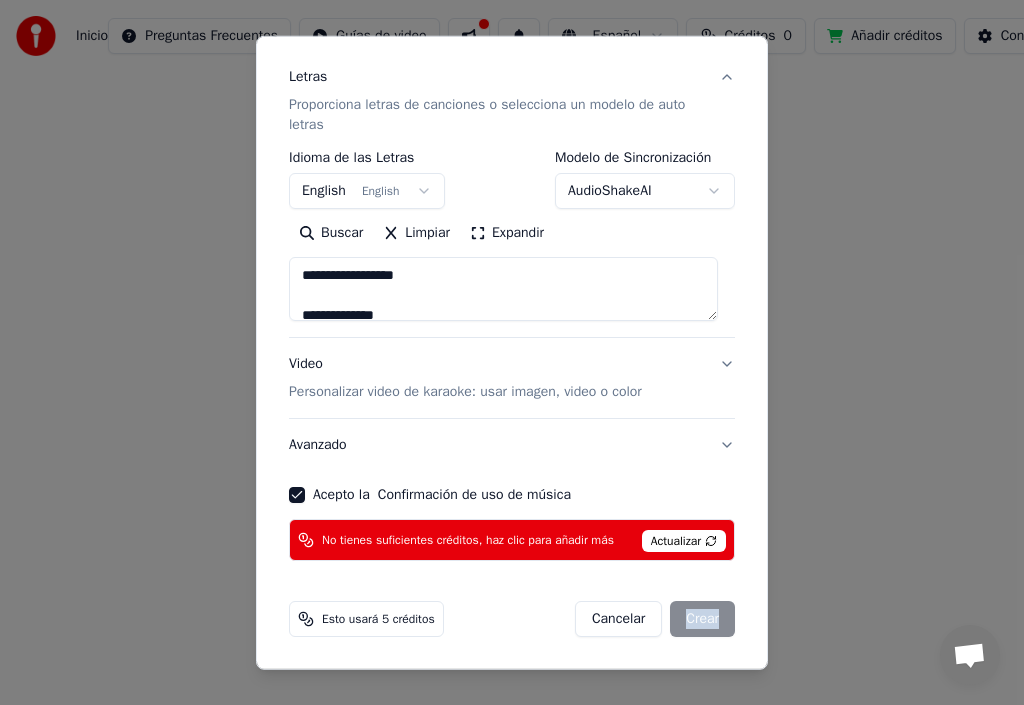 click on "Cancelar Crear" at bounding box center [655, 619] 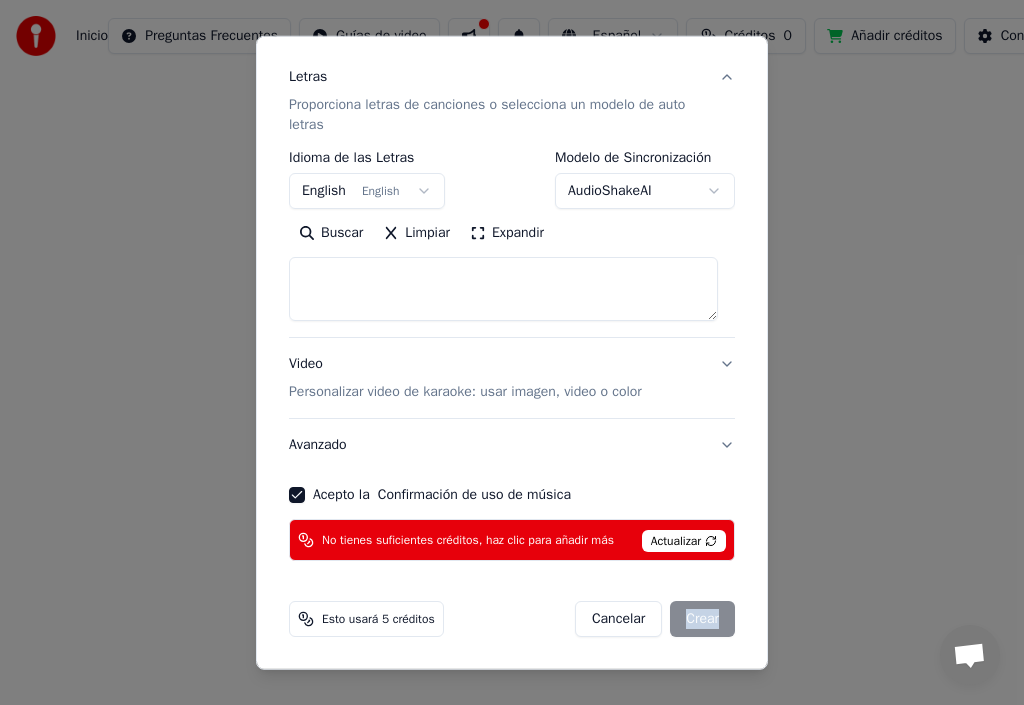 select 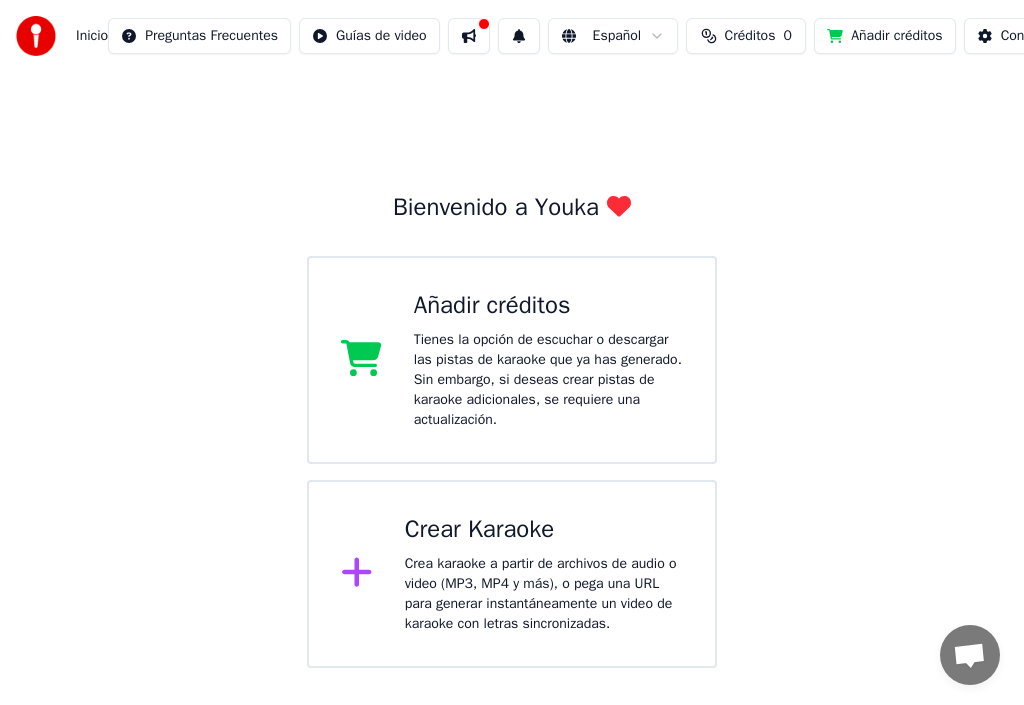 click on "Crear Karaoke" at bounding box center [544, 530] 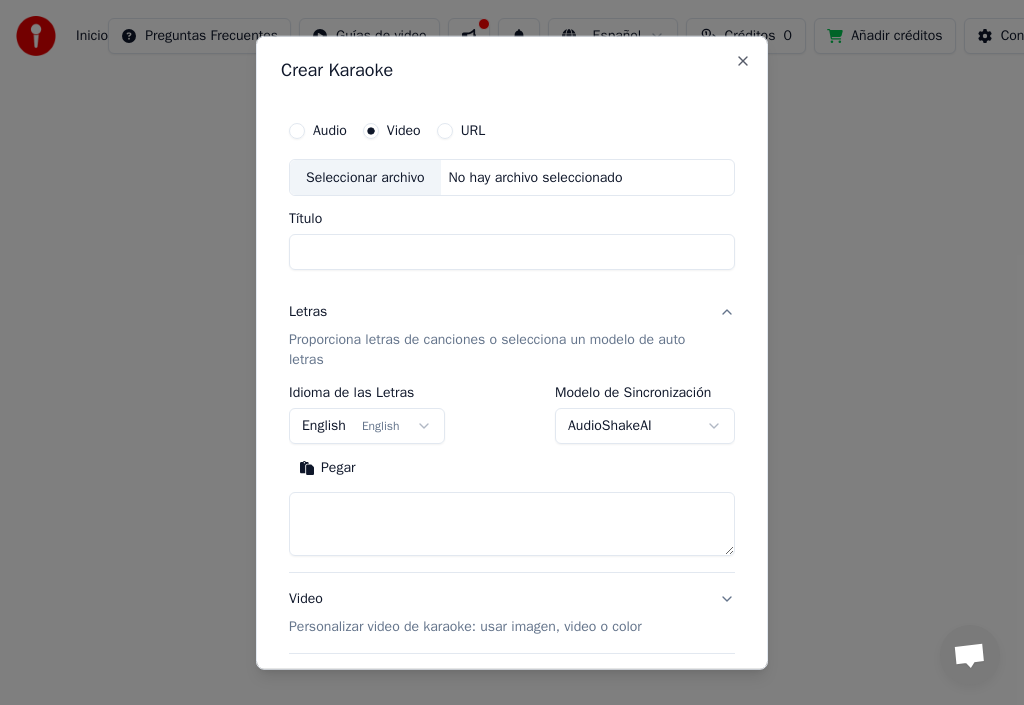 click on "English English" at bounding box center [367, 426] 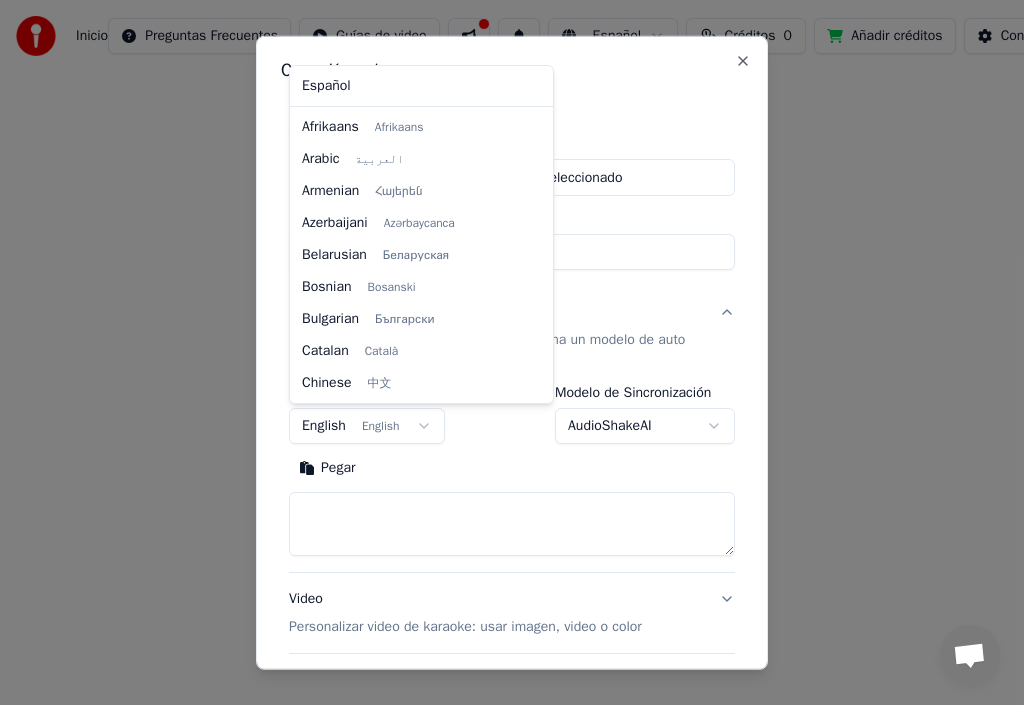 scroll, scrollTop: 160, scrollLeft: 0, axis: vertical 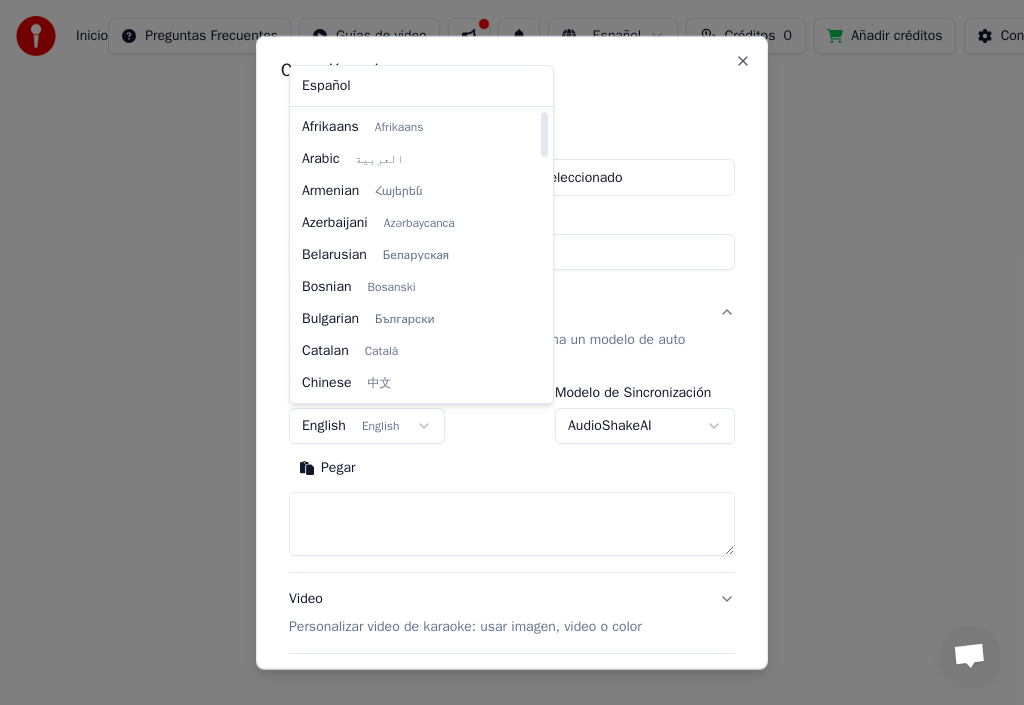 drag, startPoint x: 509, startPoint y: 159, endPoint x: 513, endPoint y: 79, distance: 80.09994 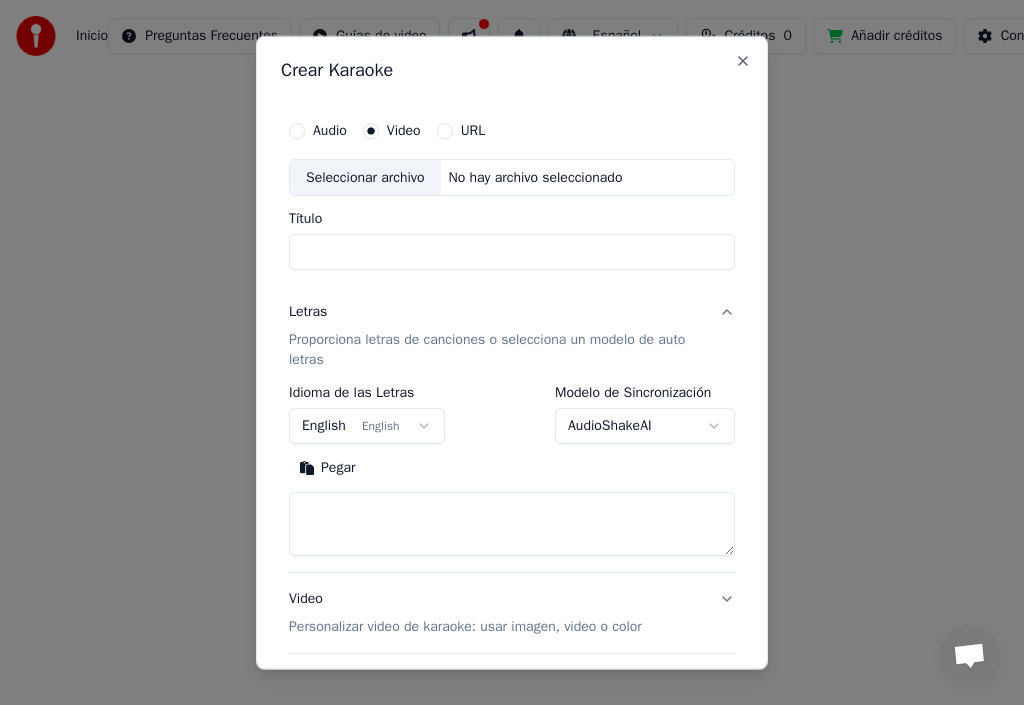 click at bounding box center (512, 352) 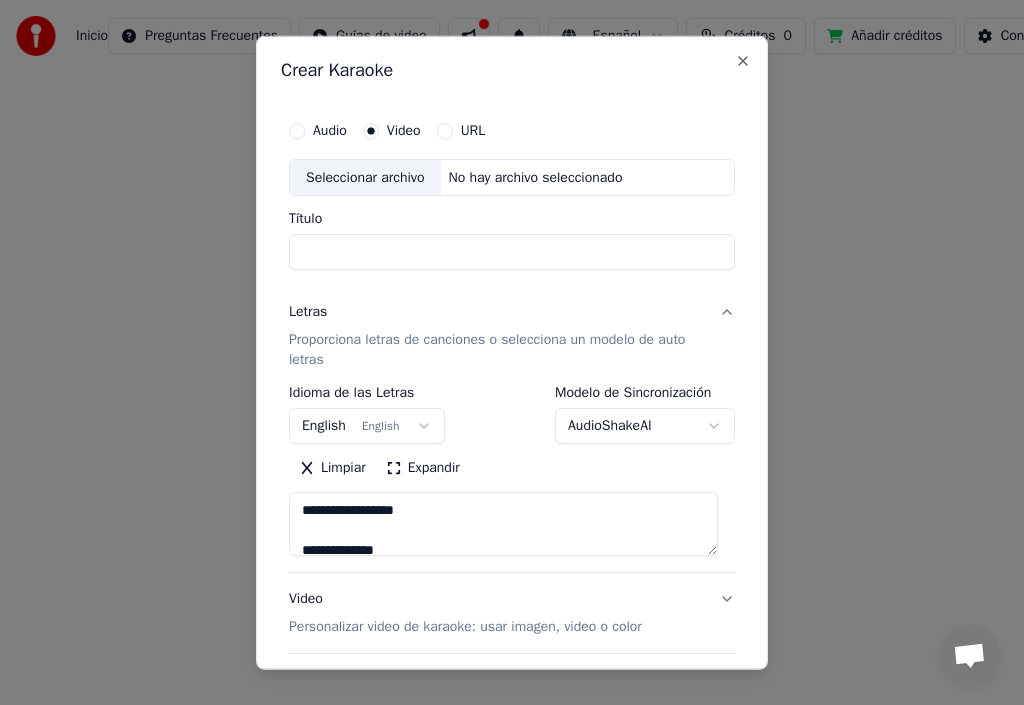 click on "Expandir" at bounding box center (423, 468) 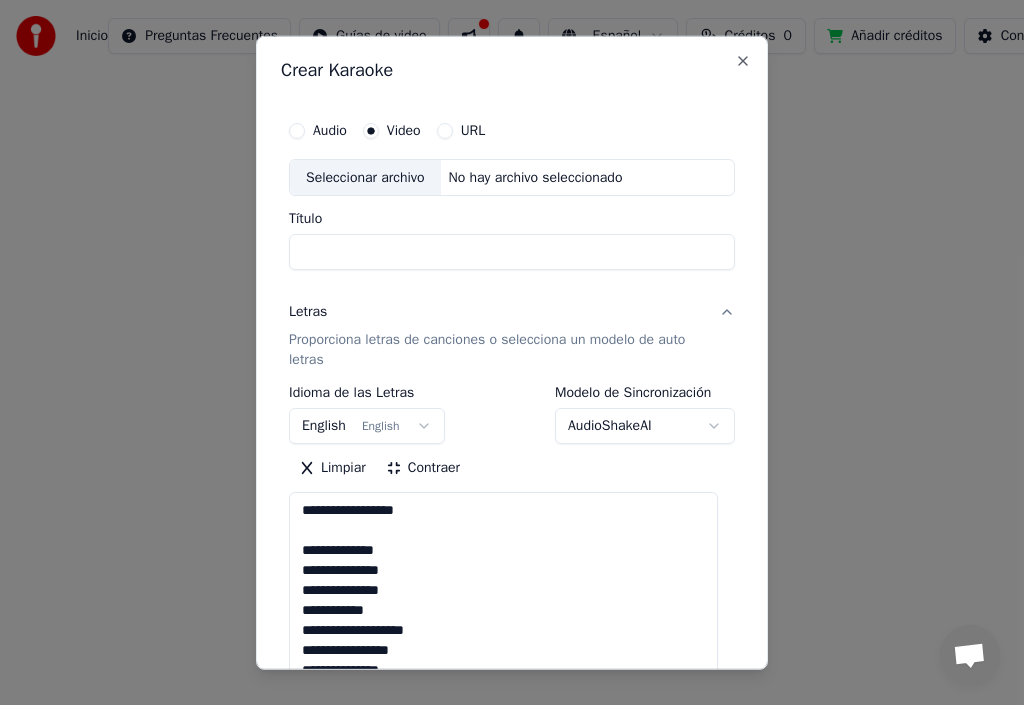 click on "Audio" at bounding box center (297, 130) 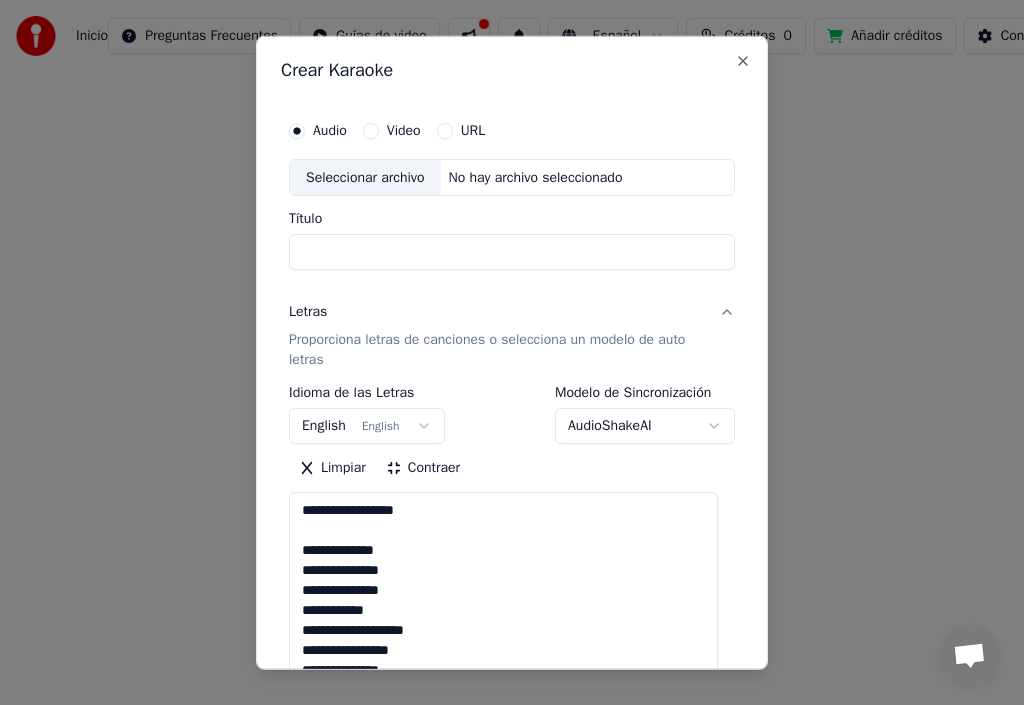 click on "Seleccionar archivo" at bounding box center [365, 177] 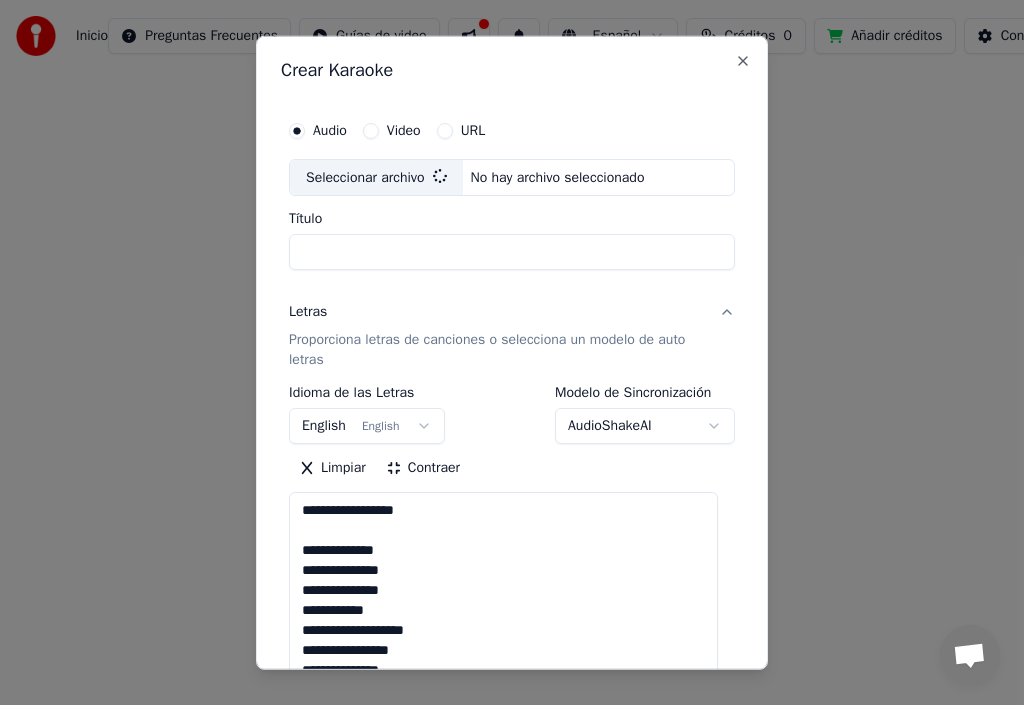 type on "**********" 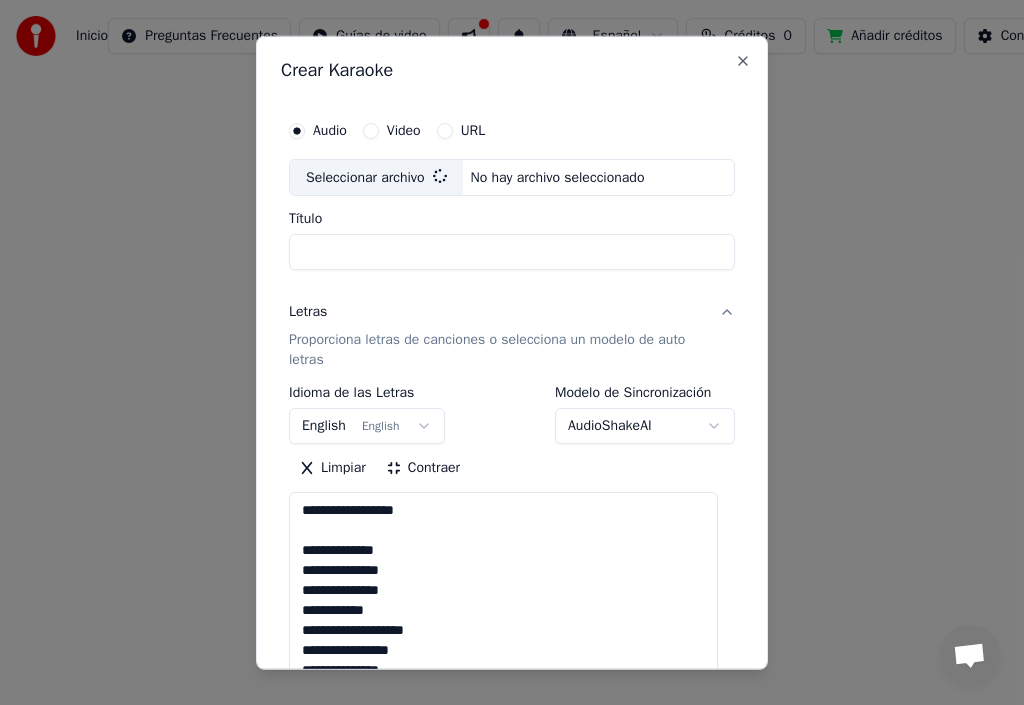 type on "**********" 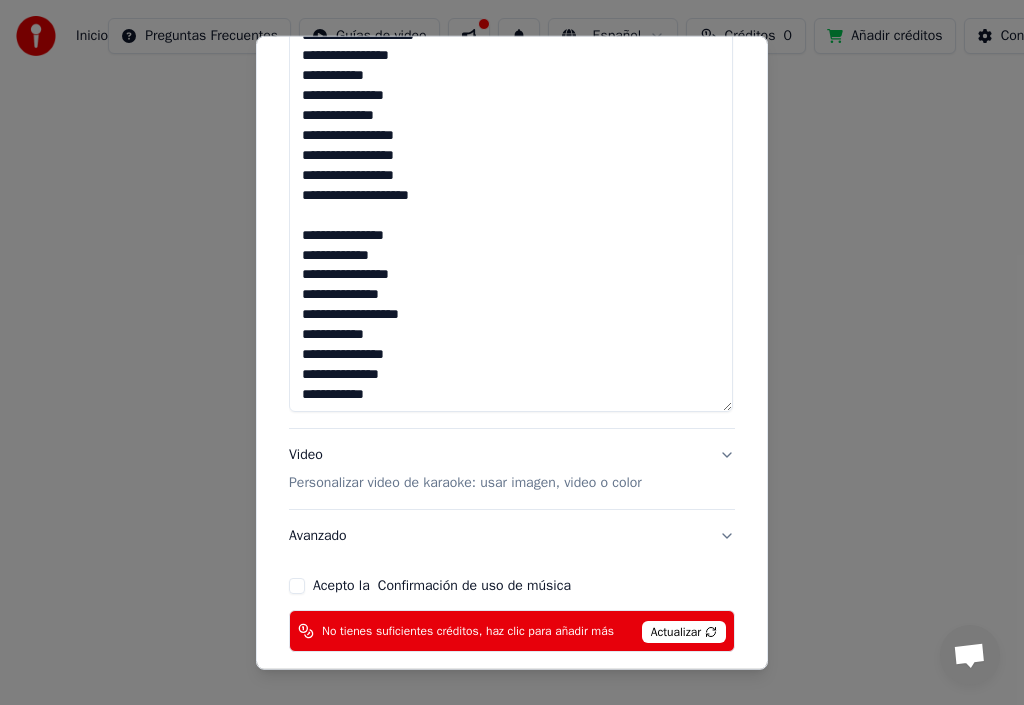 scroll, scrollTop: 1546, scrollLeft: 0, axis: vertical 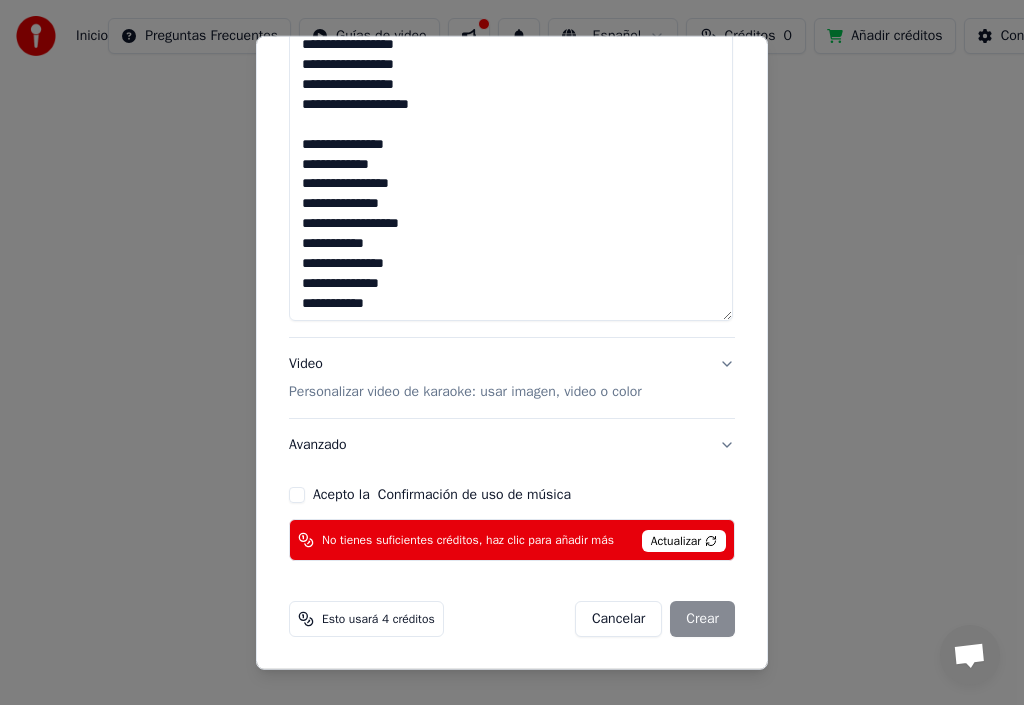 click on "Personalizar video de karaoke: usar imagen, video o color" at bounding box center (465, 392) 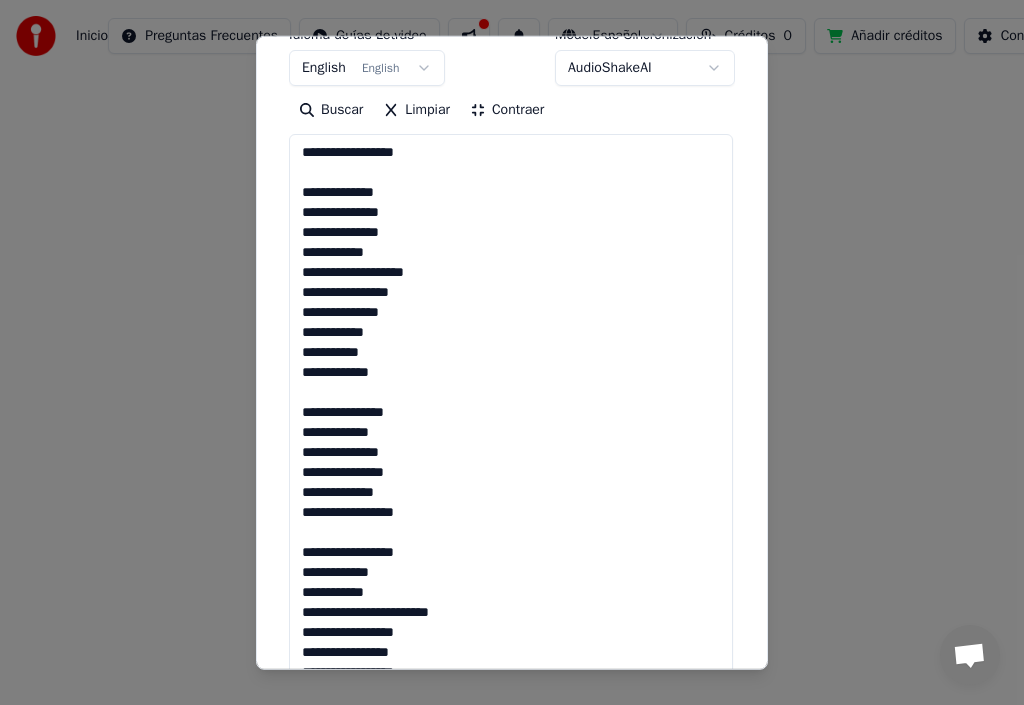 scroll, scrollTop: 181, scrollLeft: 0, axis: vertical 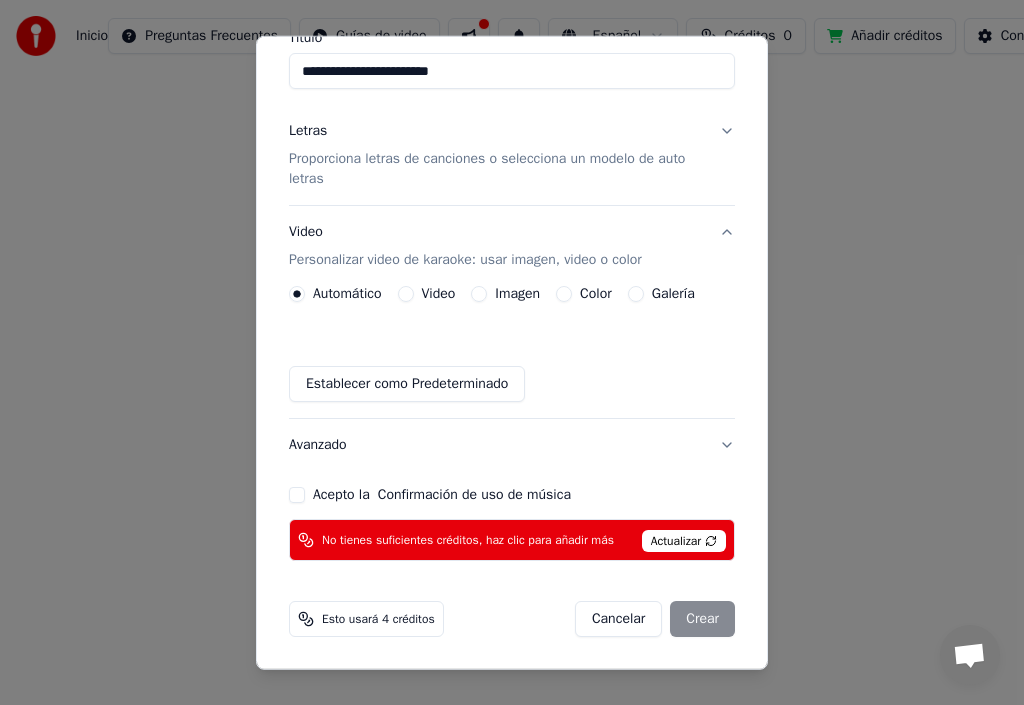 click on "Video" at bounding box center (427, 294) 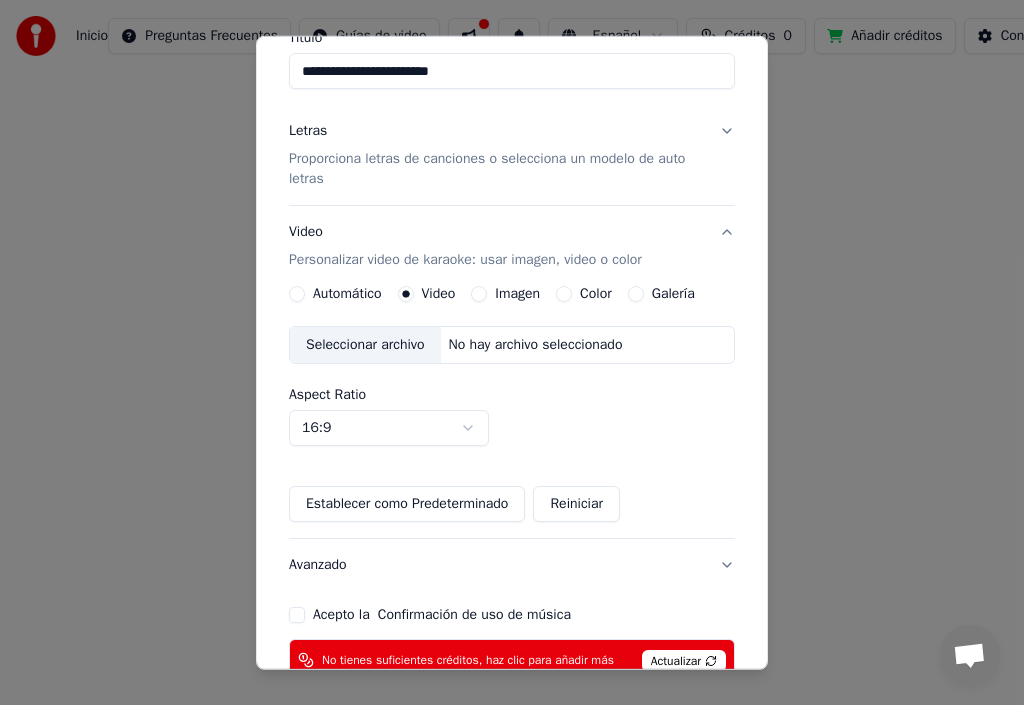 click on "Seleccionar archivo" at bounding box center (365, 345) 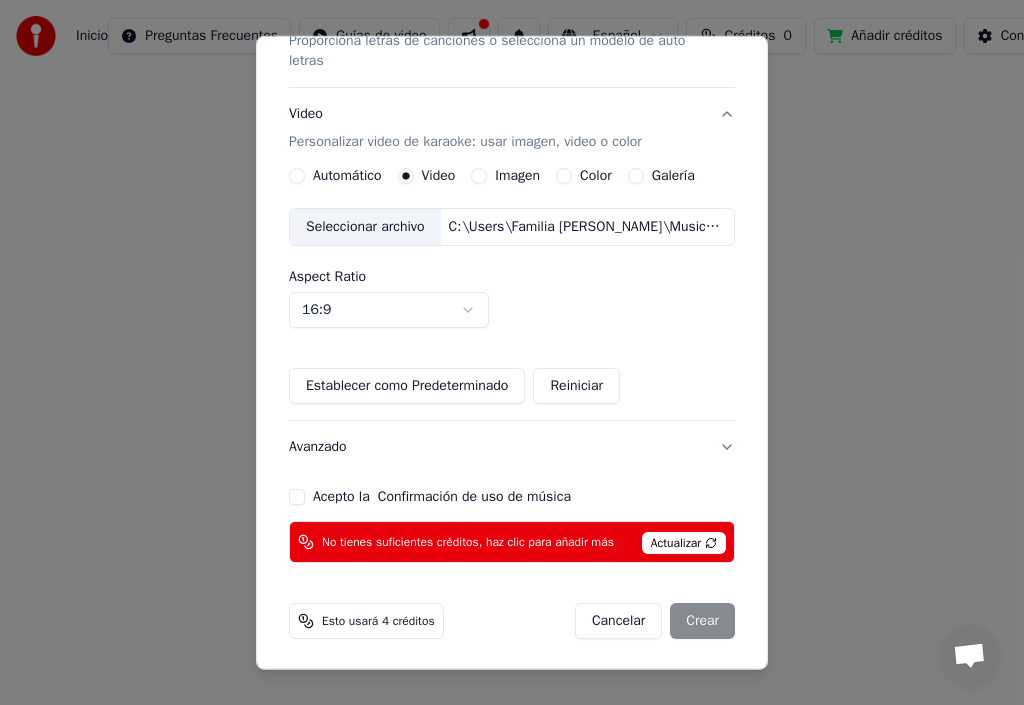 scroll, scrollTop: 301, scrollLeft: 0, axis: vertical 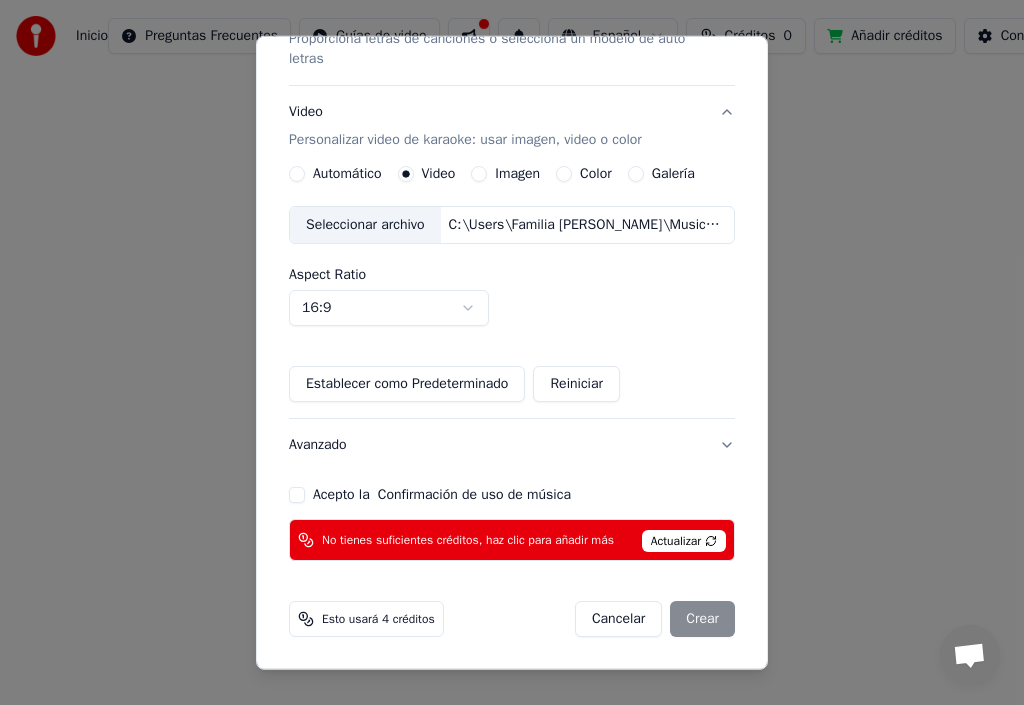 click on "Cancelar Crear" at bounding box center (655, 619) 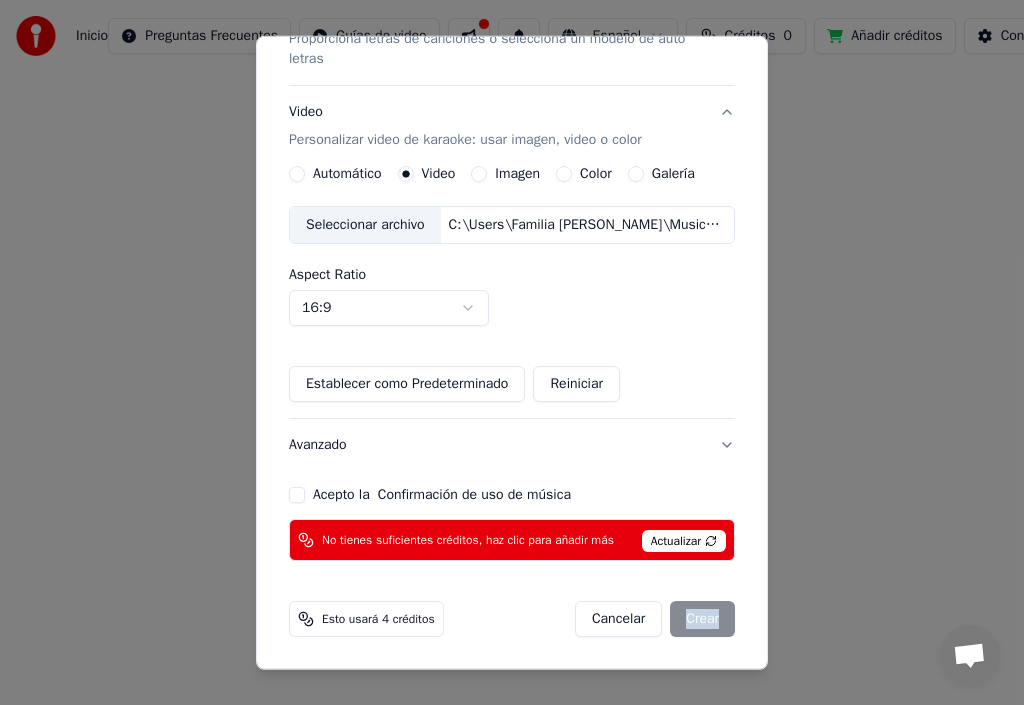 click on "Cancelar Crear" at bounding box center [655, 619] 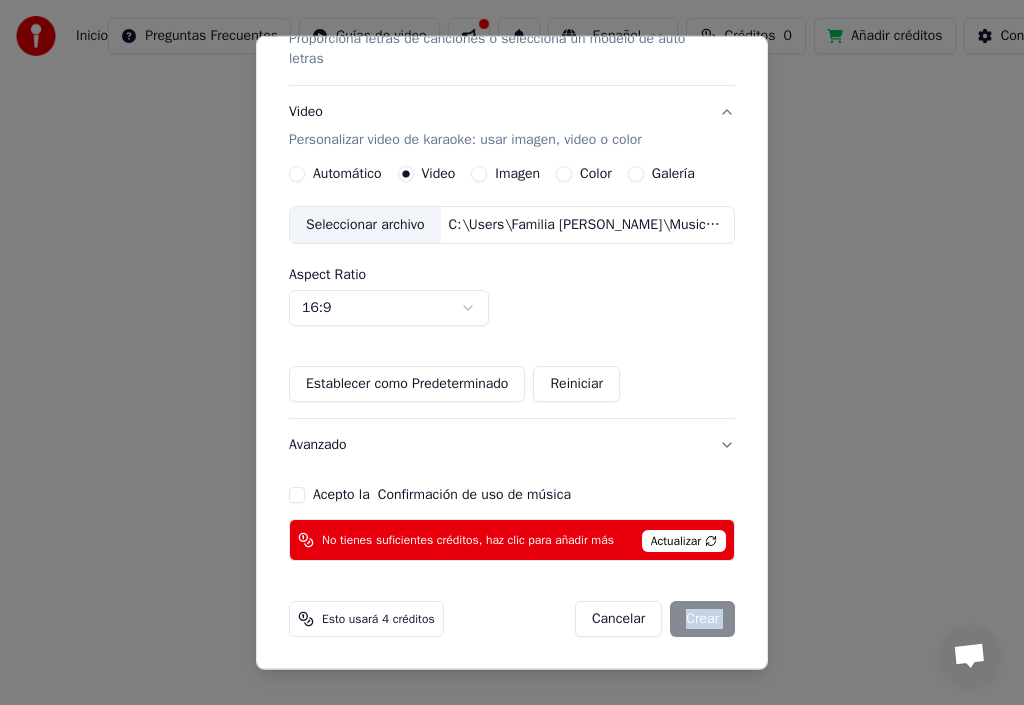 click on "Cancelar Crear" at bounding box center (655, 619) 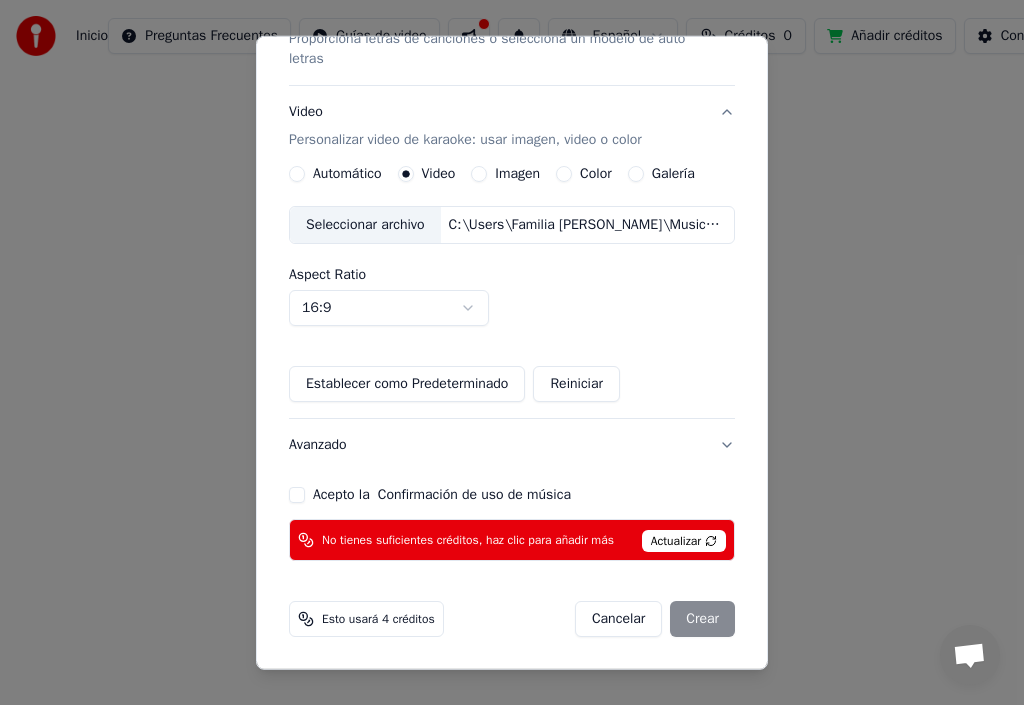 click on "Esto usará 4 créditos" at bounding box center [378, 619] 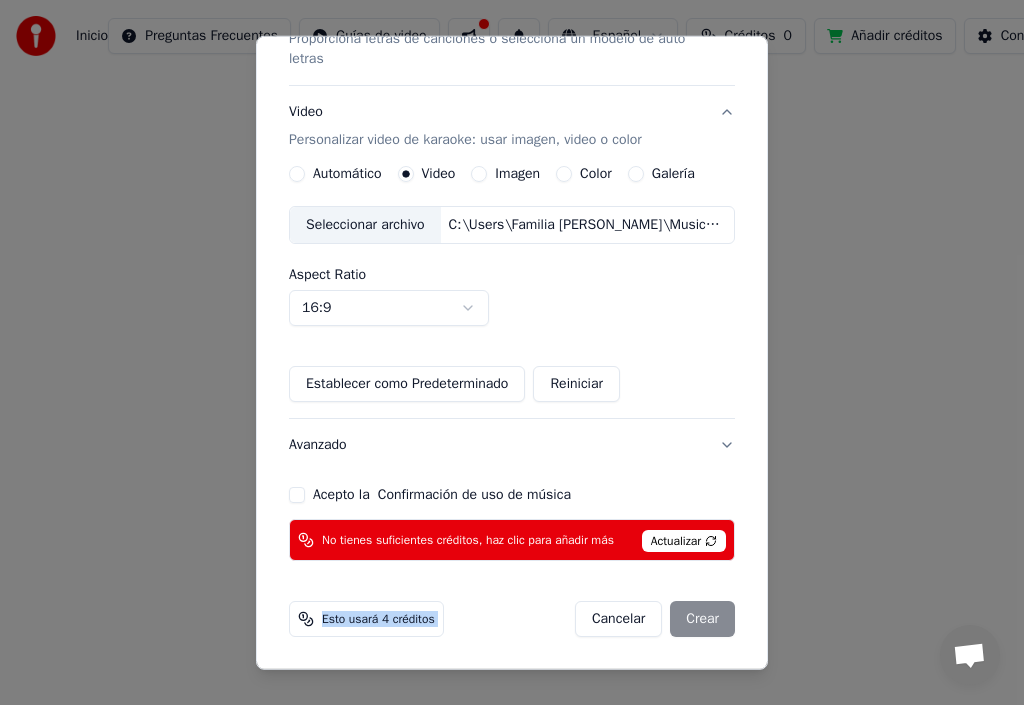 drag, startPoint x: 315, startPoint y: 621, endPoint x: 451, endPoint y: 620, distance: 136.00368 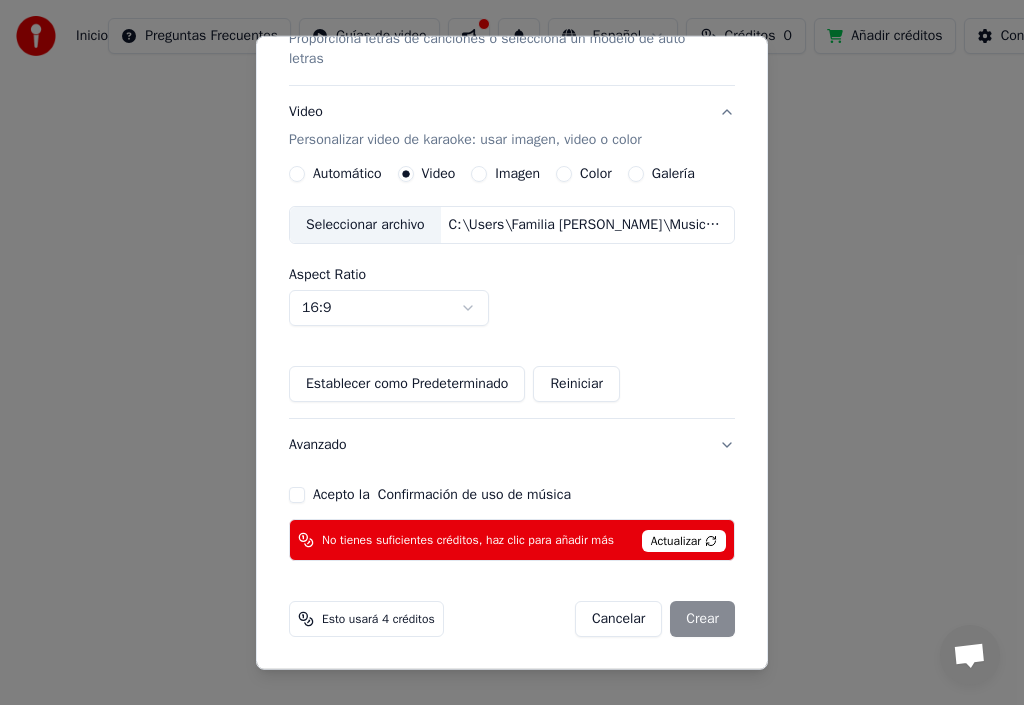 click on "Actualizar" at bounding box center (684, 541) 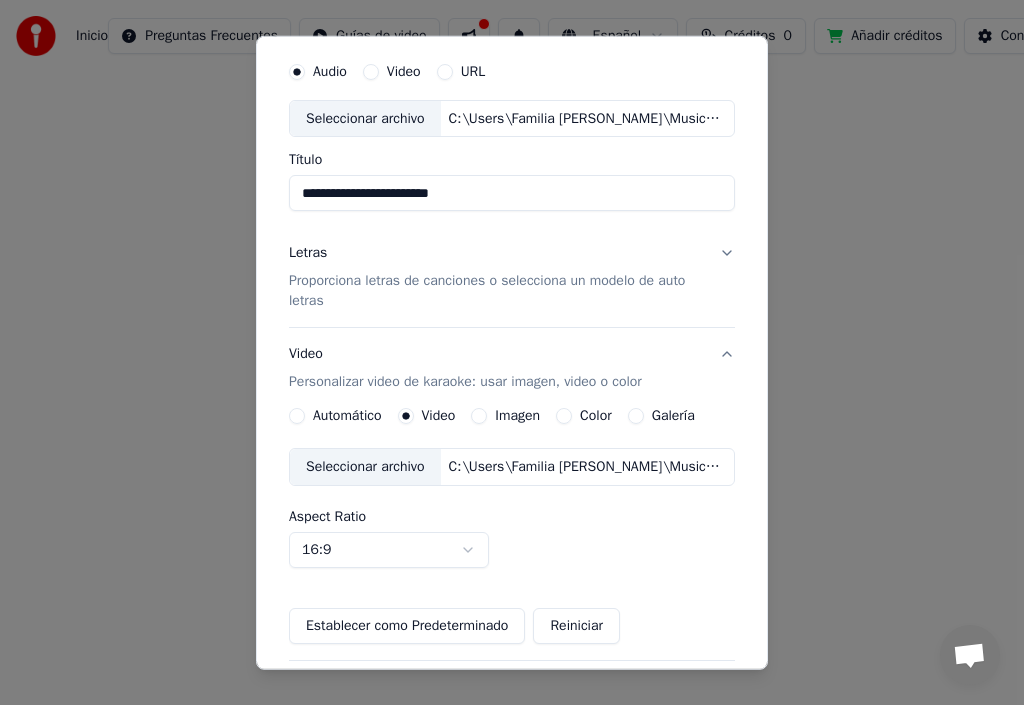 scroll, scrollTop: 0, scrollLeft: 0, axis: both 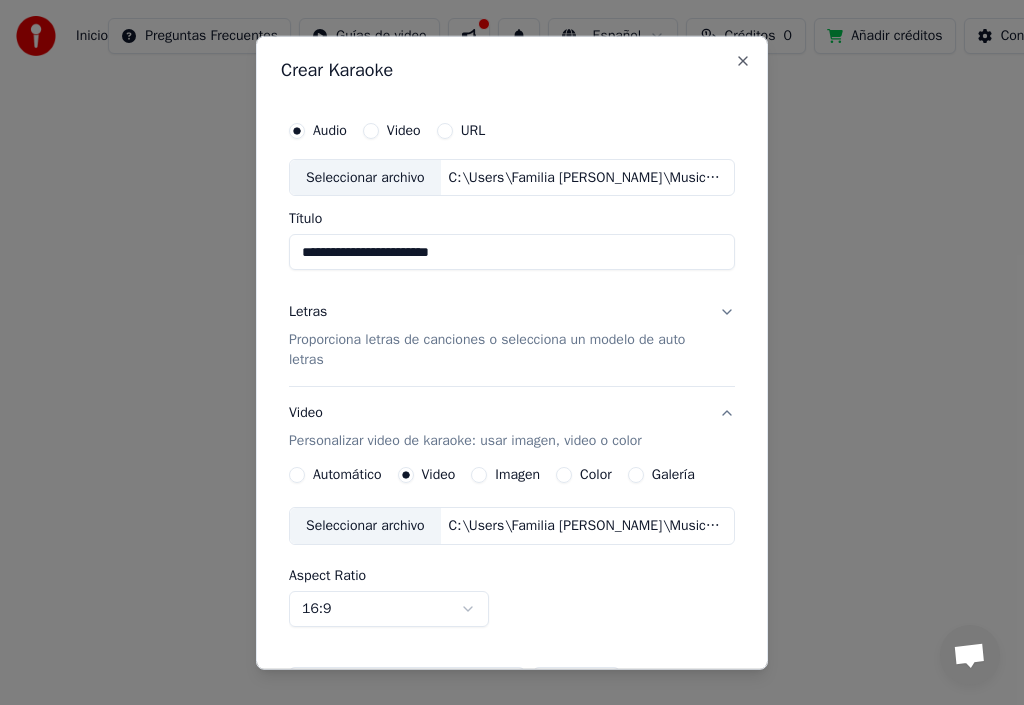 type 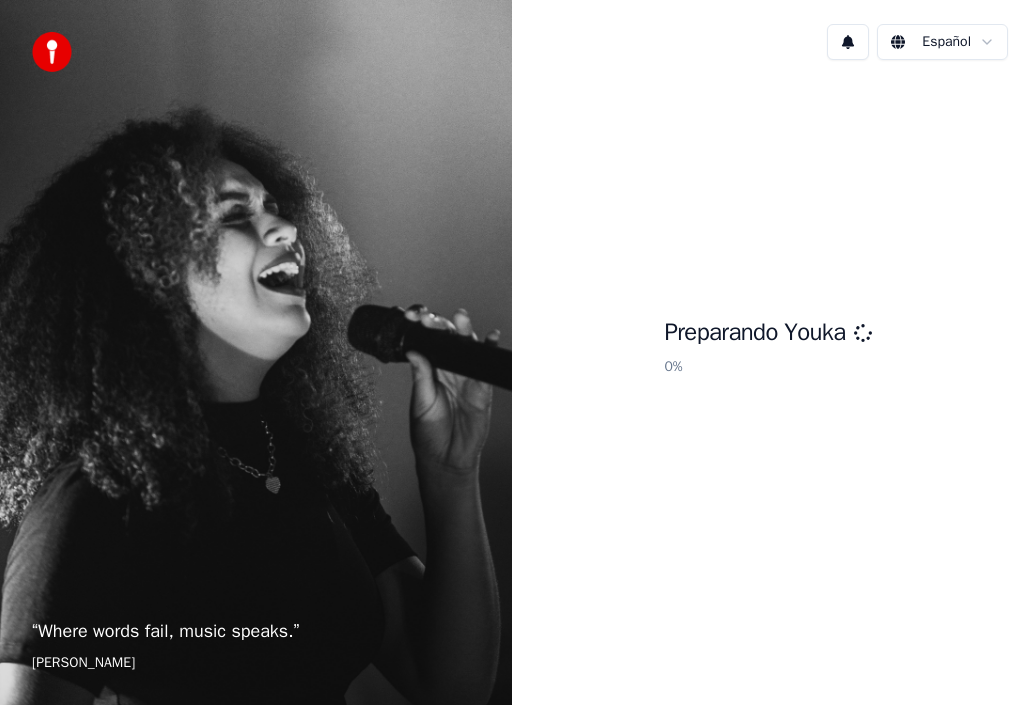 scroll, scrollTop: 0, scrollLeft: 0, axis: both 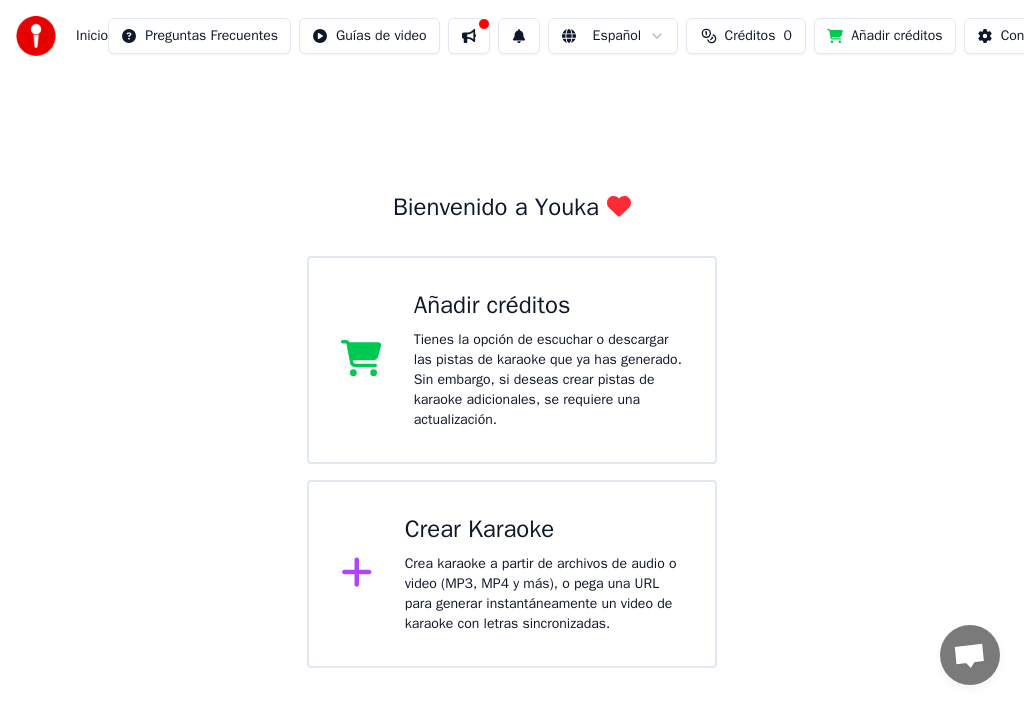 click on "Tienes la opción de escuchar o descargar las pistas de karaoke que ya has generado. Sin embargo, si deseas crear pistas de karaoke adicionales, se requiere una actualización." at bounding box center (548, 380) 